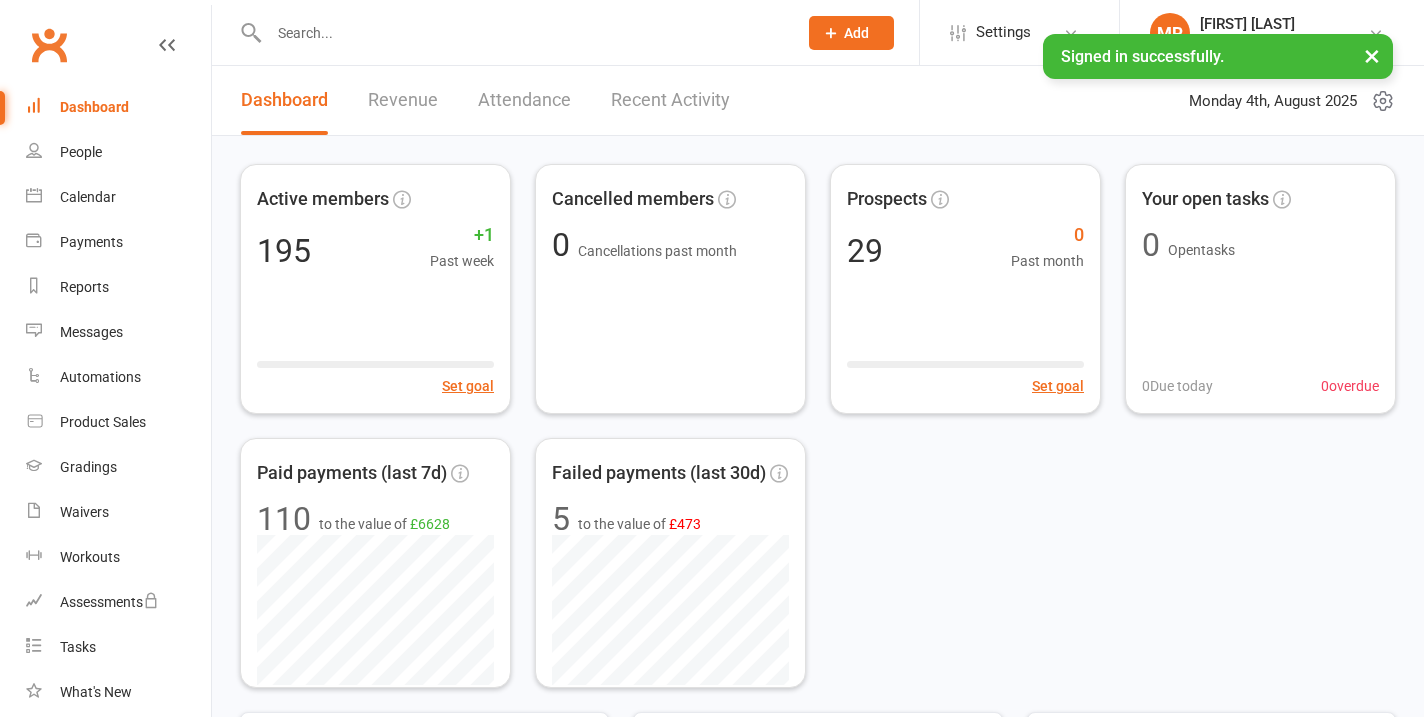scroll, scrollTop: 0, scrollLeft: 0, axis: both 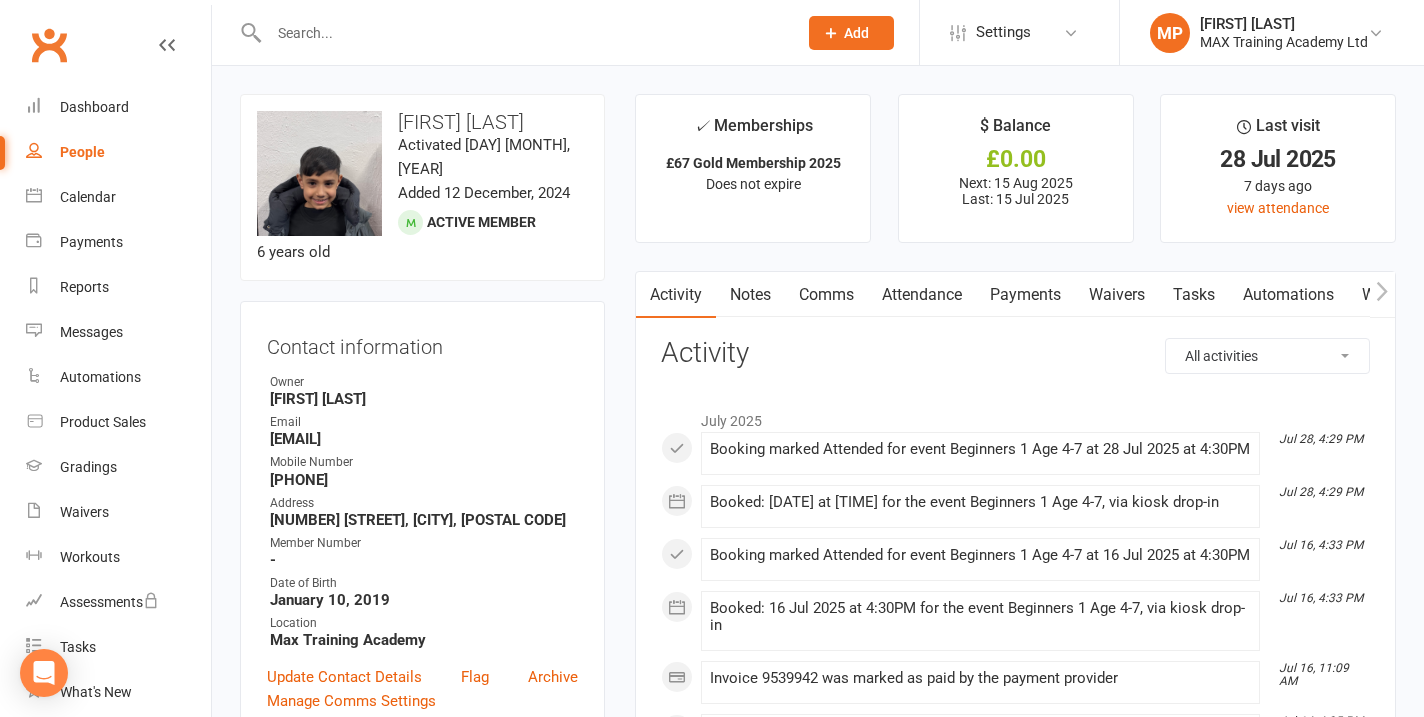 click on "People" at bounding box center [82, 152] 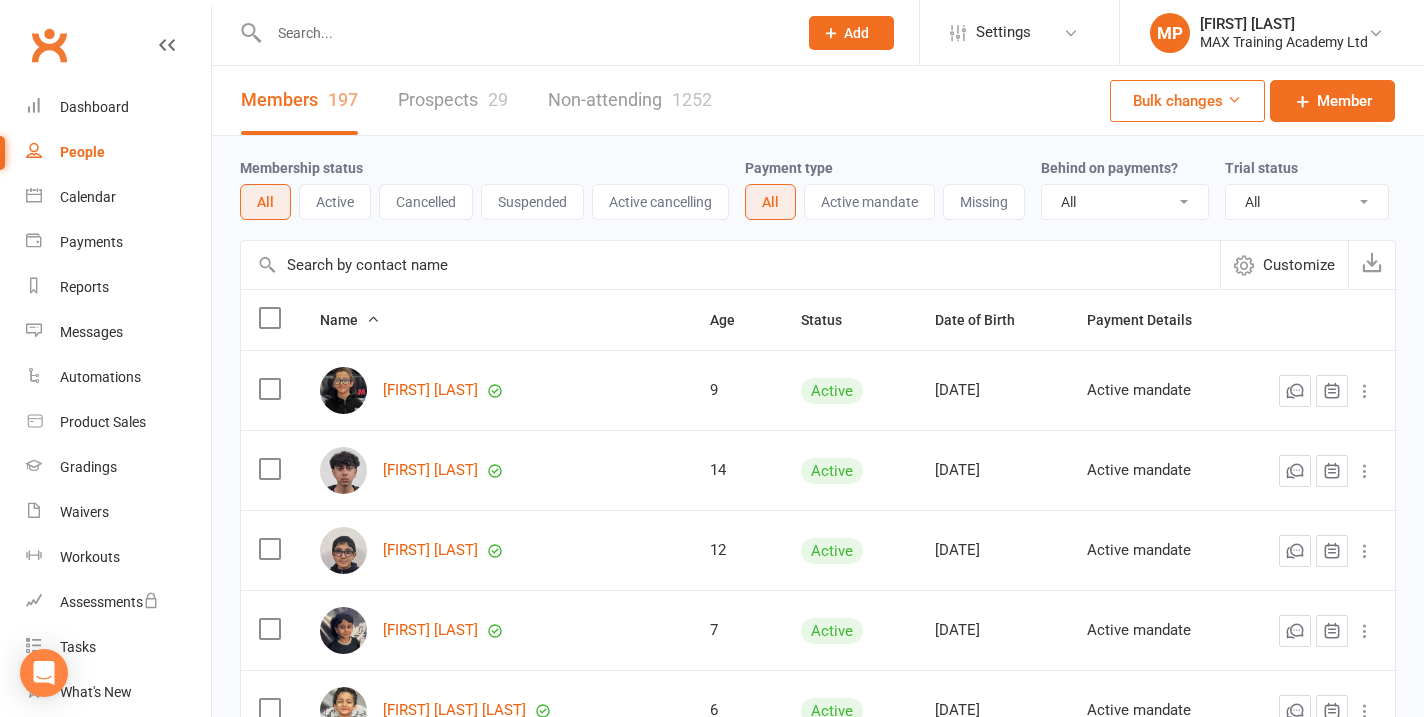 click at bounding box center [523, 33] 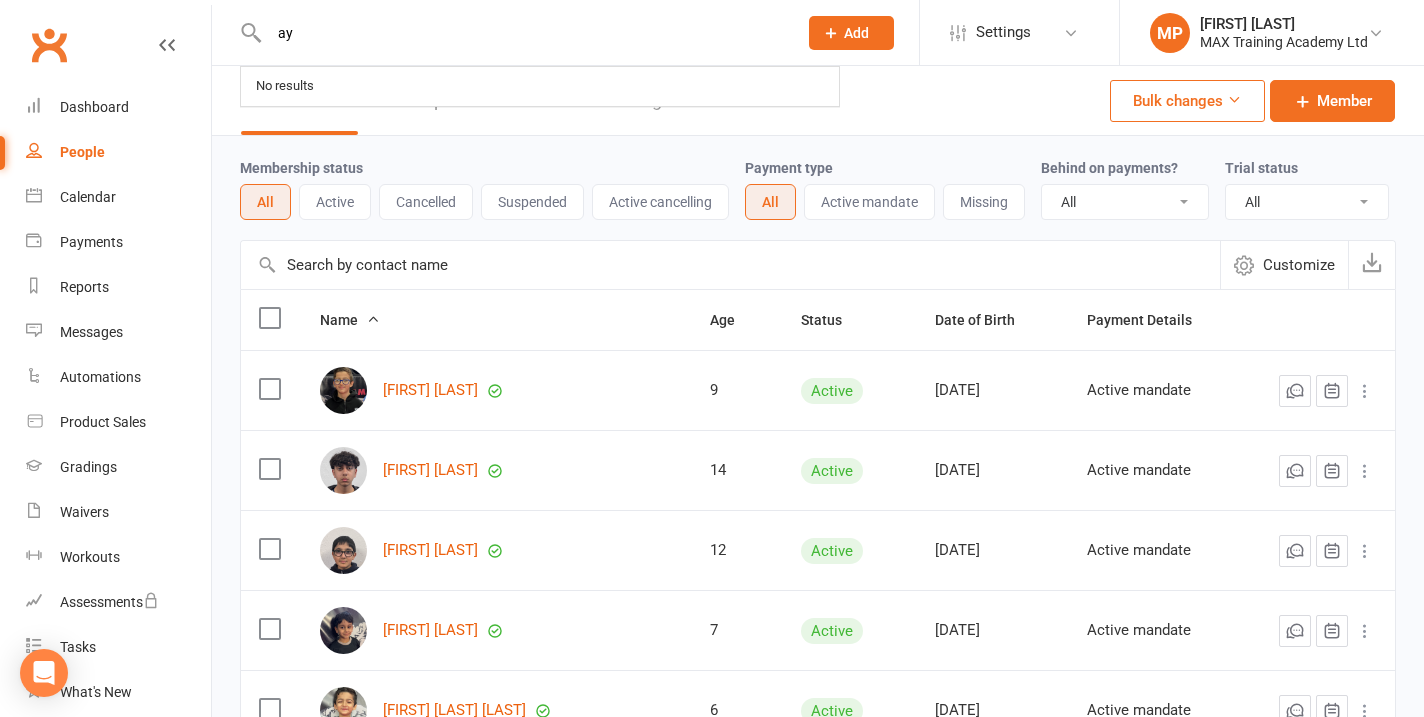 type on "a" 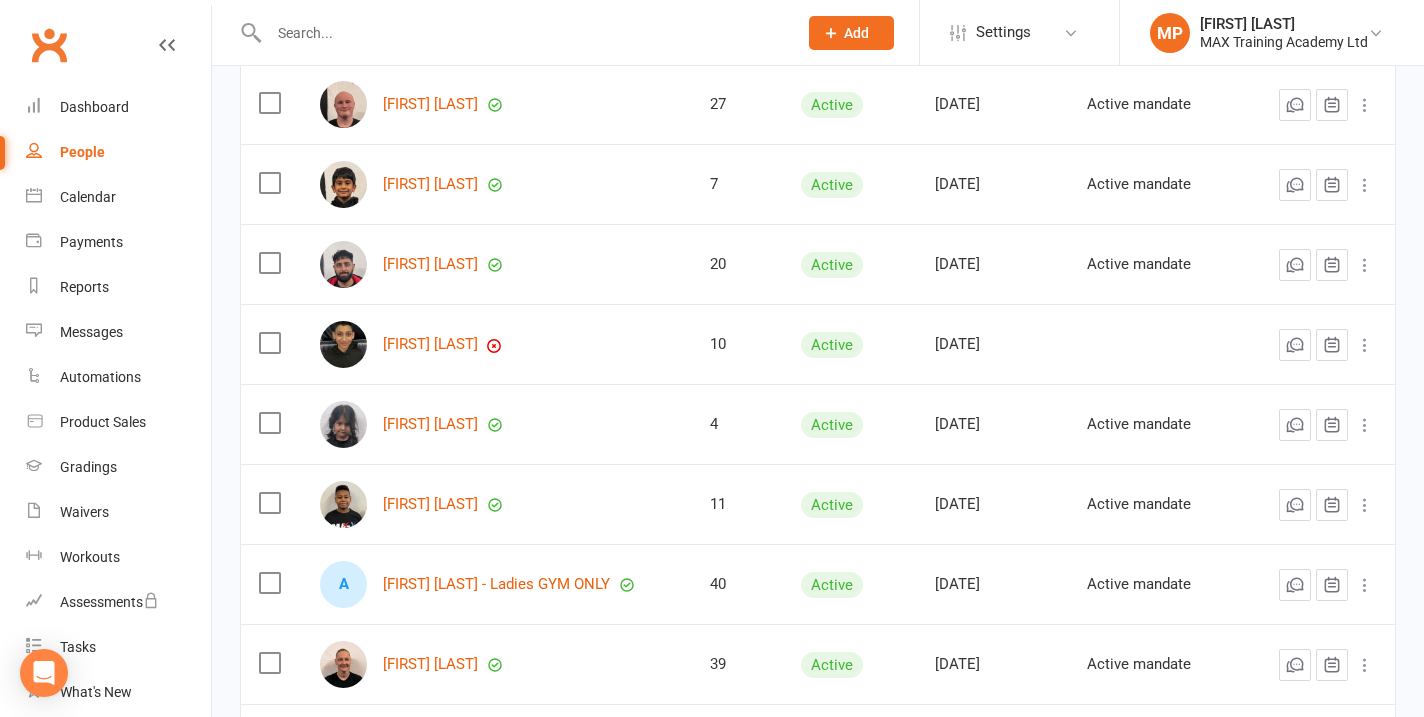 scroll, scrollTop: 1007, scrollLeft: 0, axis: vertical 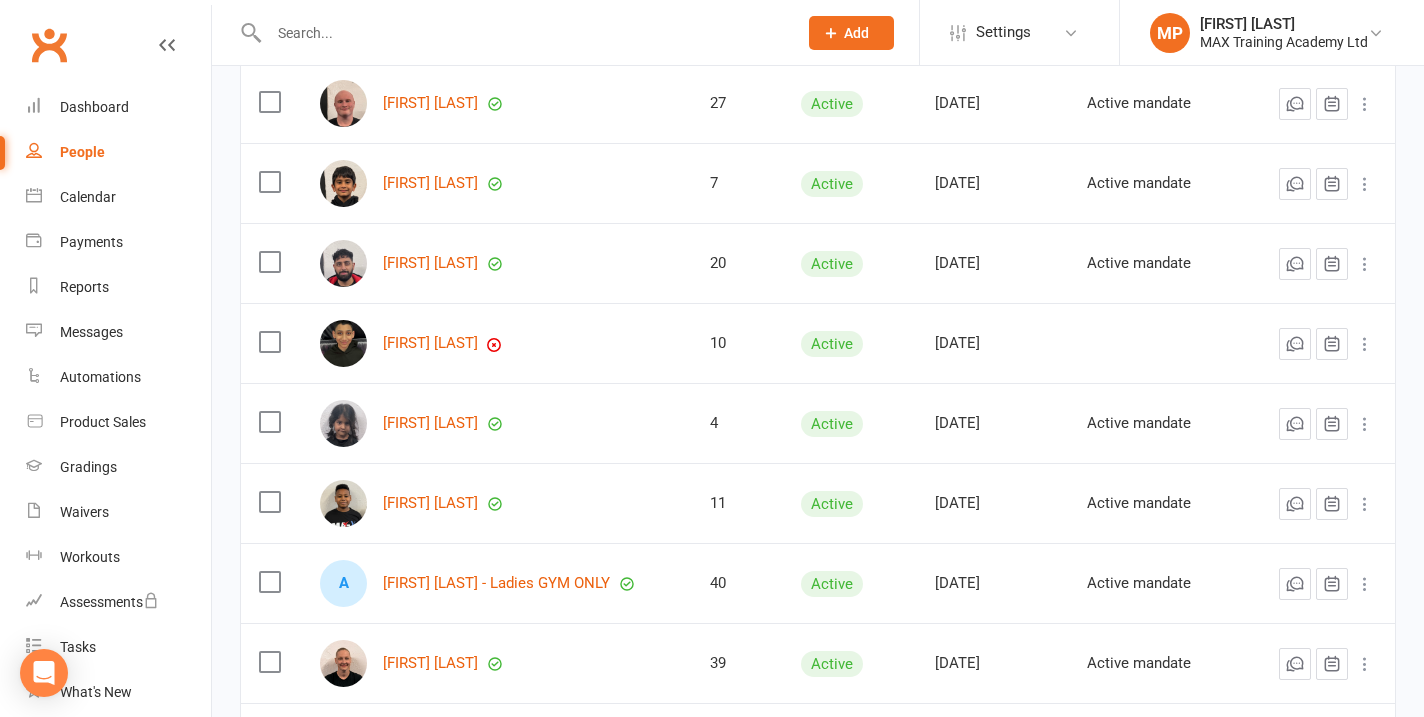 click at bounding box center [511, 32] 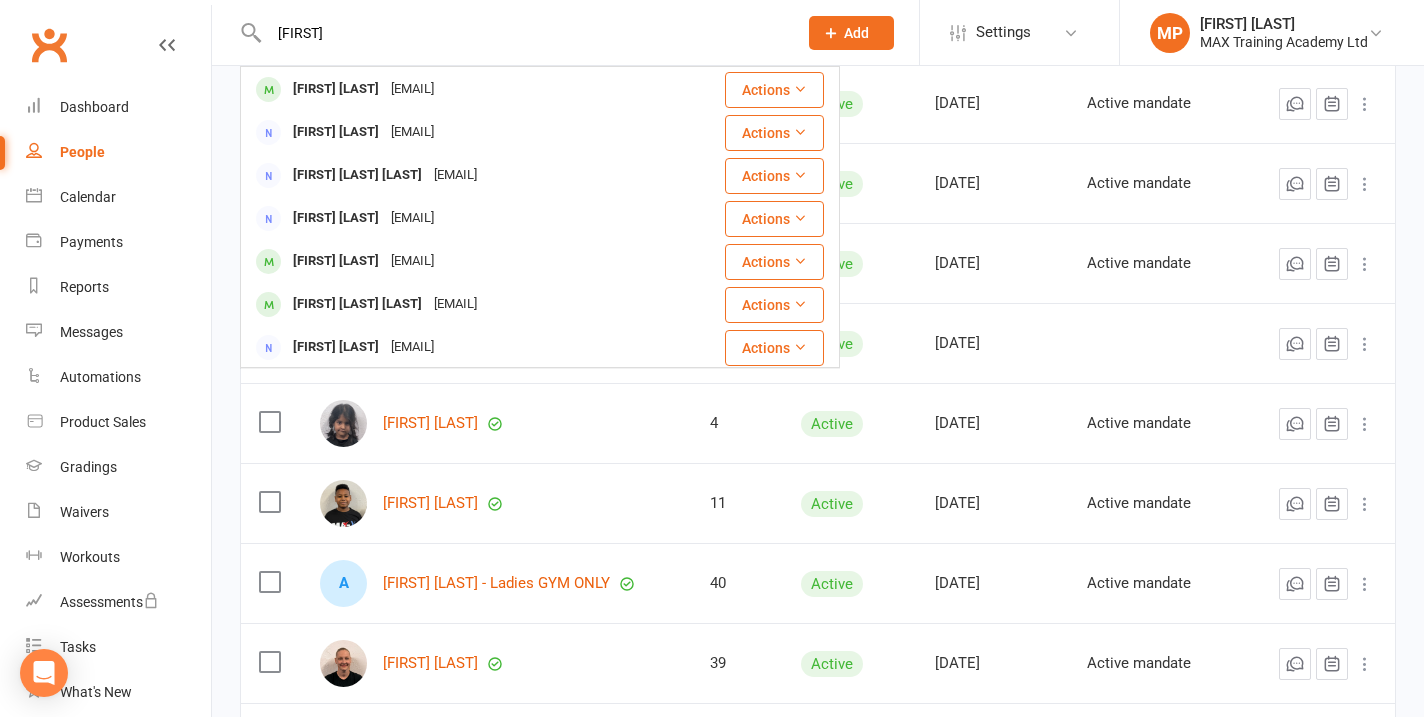 scroll, scrollTop: 555, scrollLeft: 0, axis: vertical 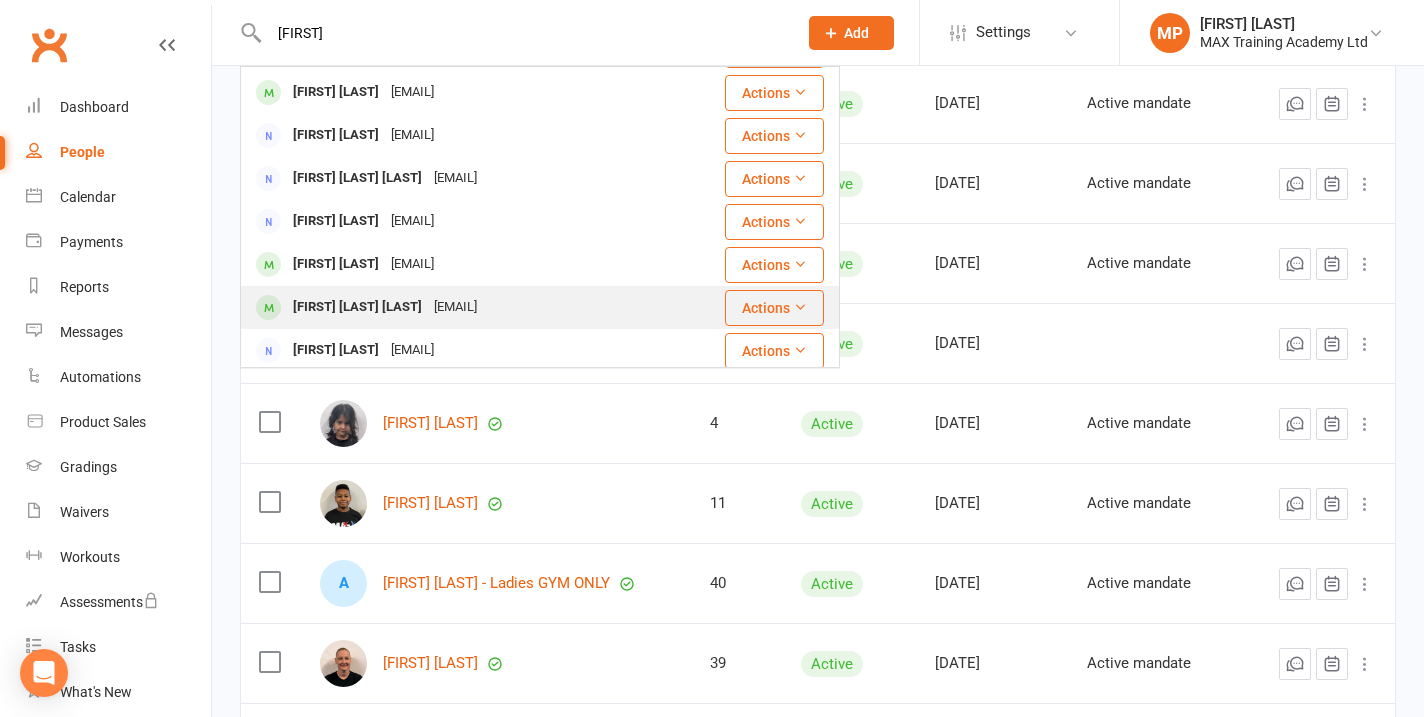 type on "[FIRST]" 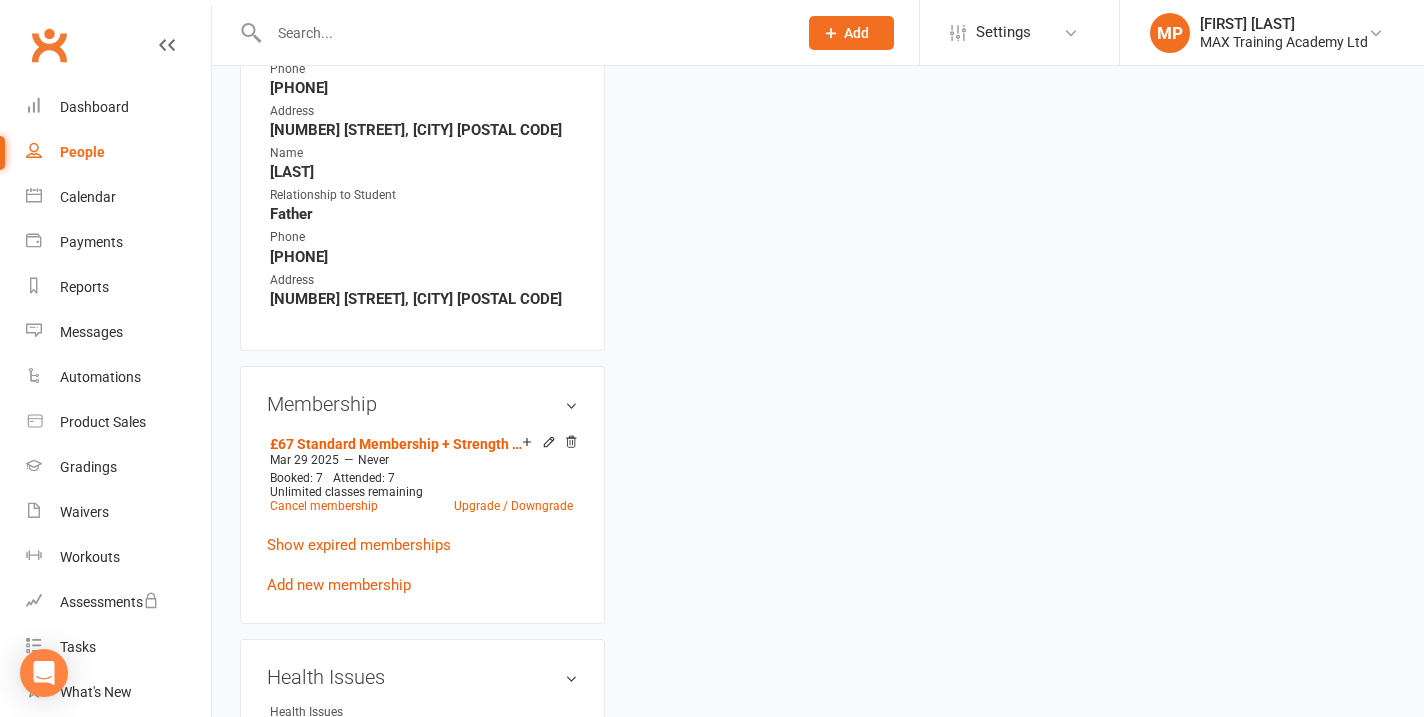 scroll, scrollTop: 0, scrollLeft: 0, axis: both 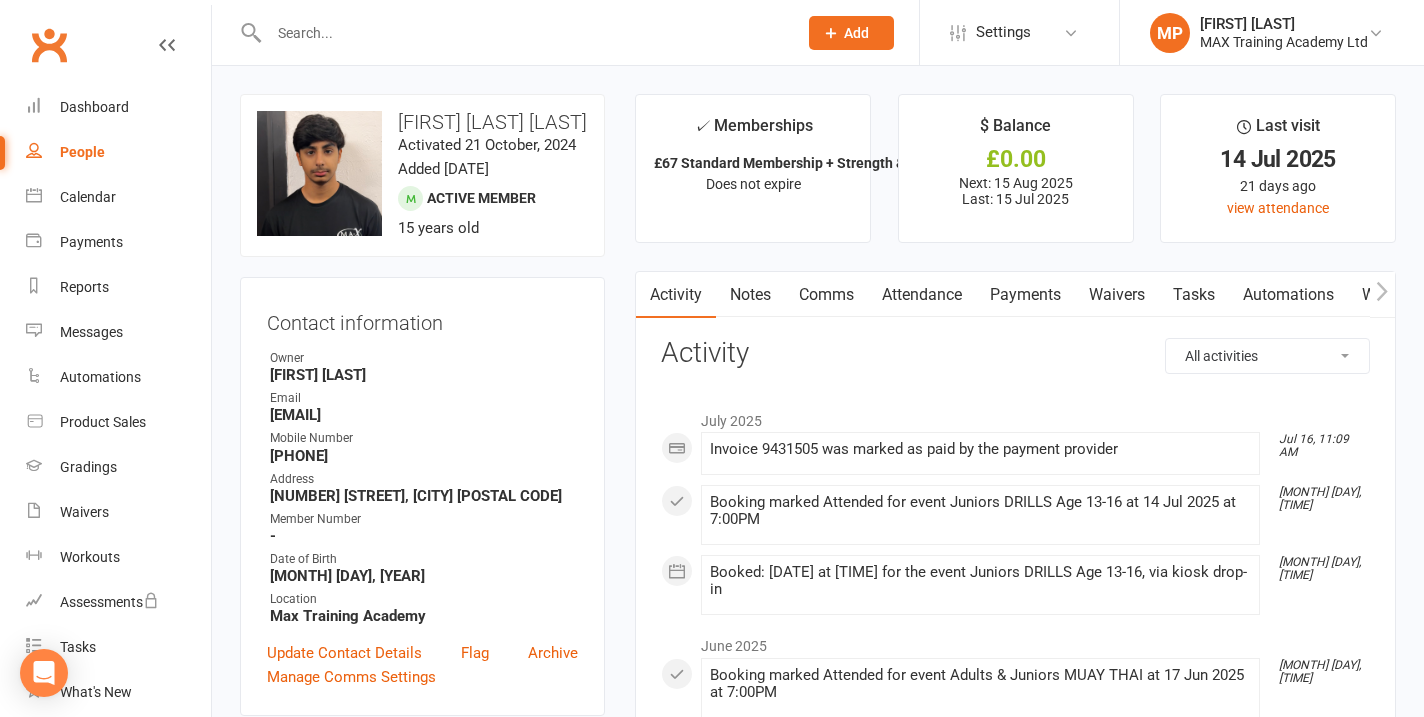 click at bounding box center (523, 33) 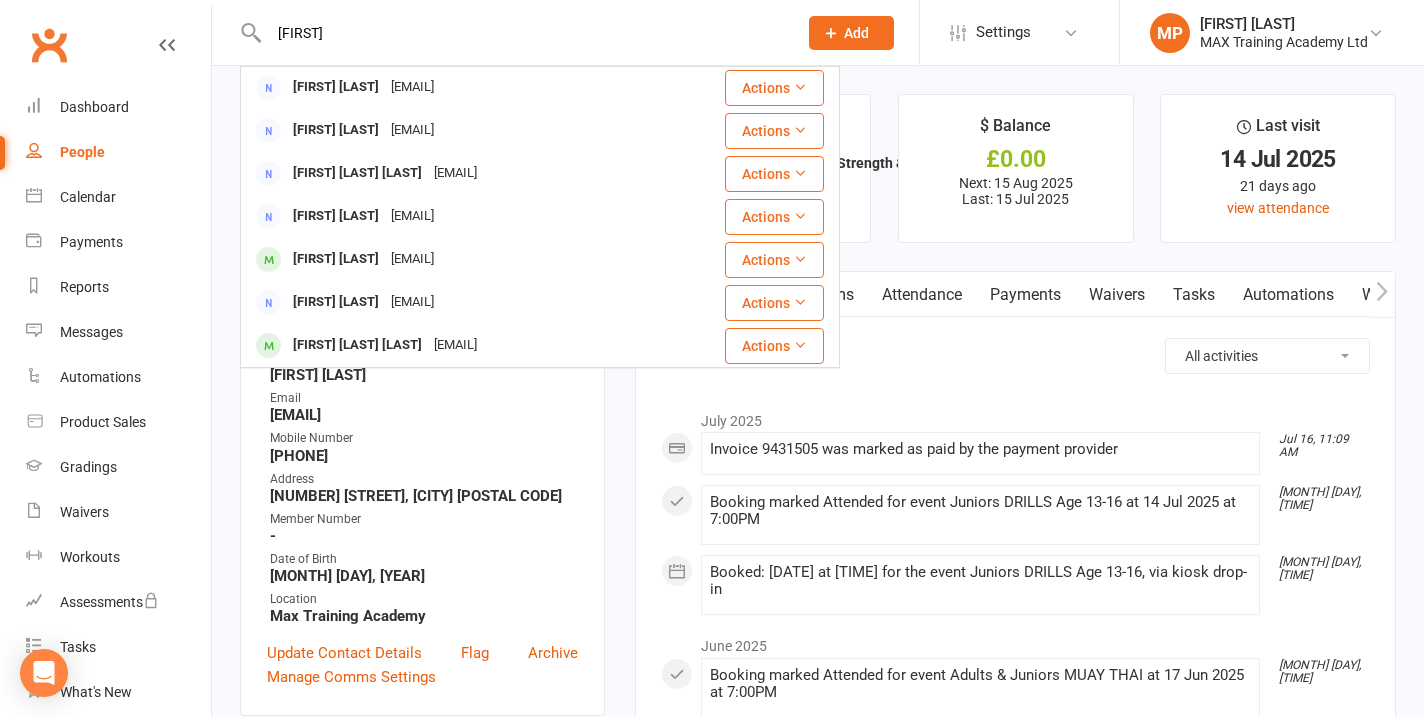 scroll, scrollTop: 560, scrollLeft: 0, axis: vertical 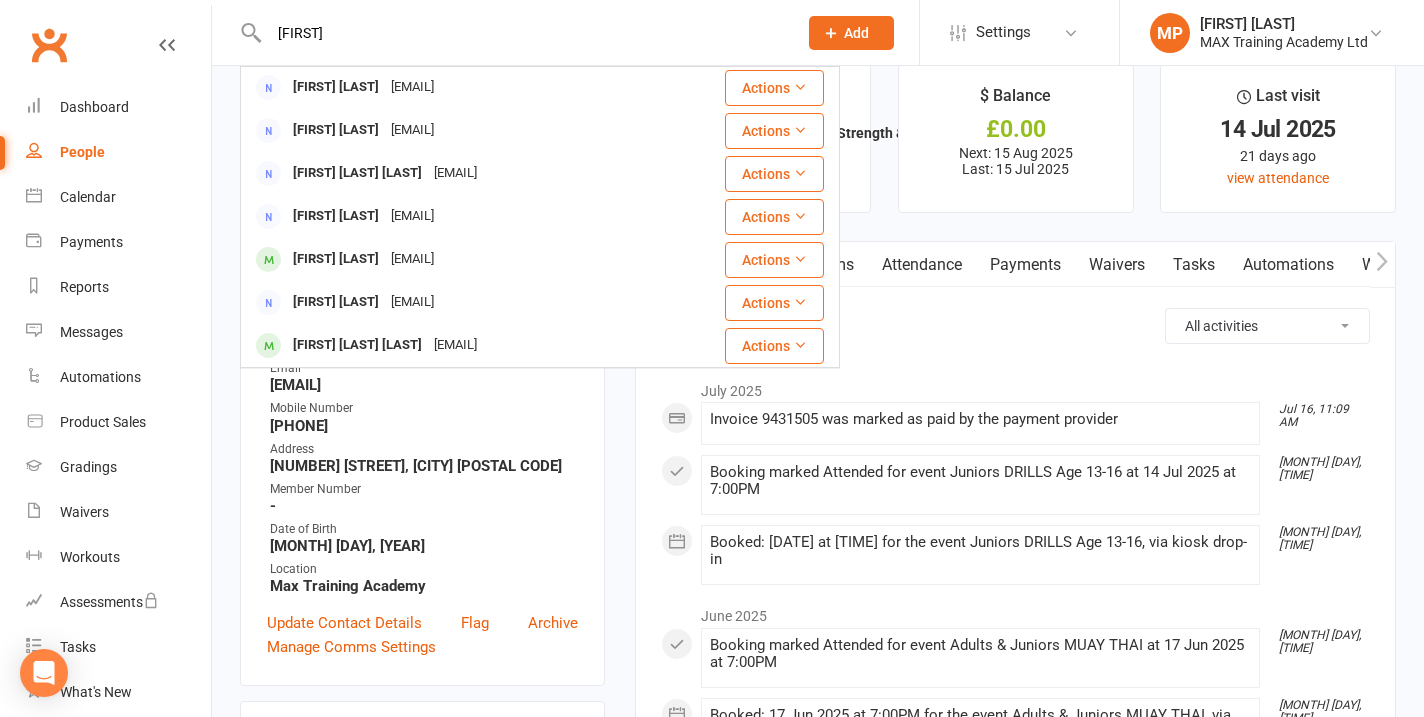 click on "[FIRST]" at bounding box center [523, 33] 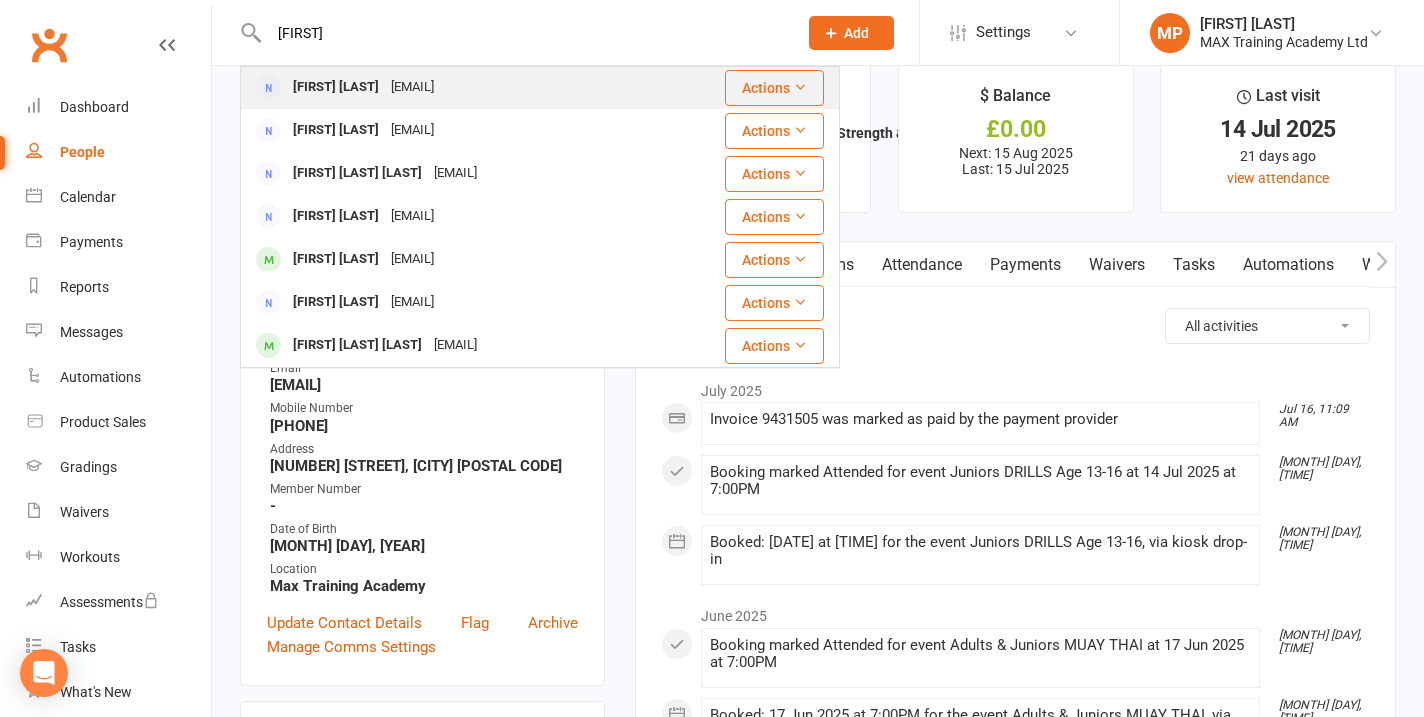 scroll, scrollTop: 43, scrollLeft: 0, axis: vertical 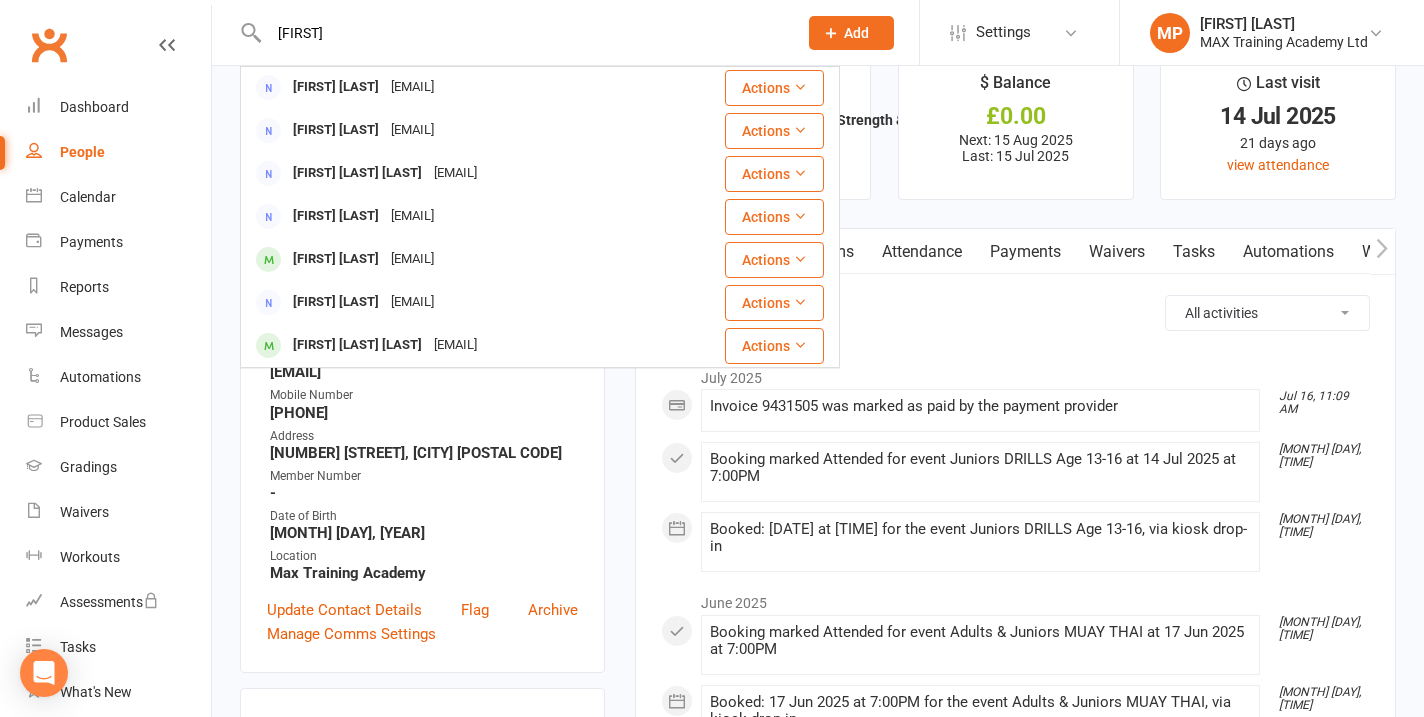 click on "[FIRST]" at bounding box center [523, 33] 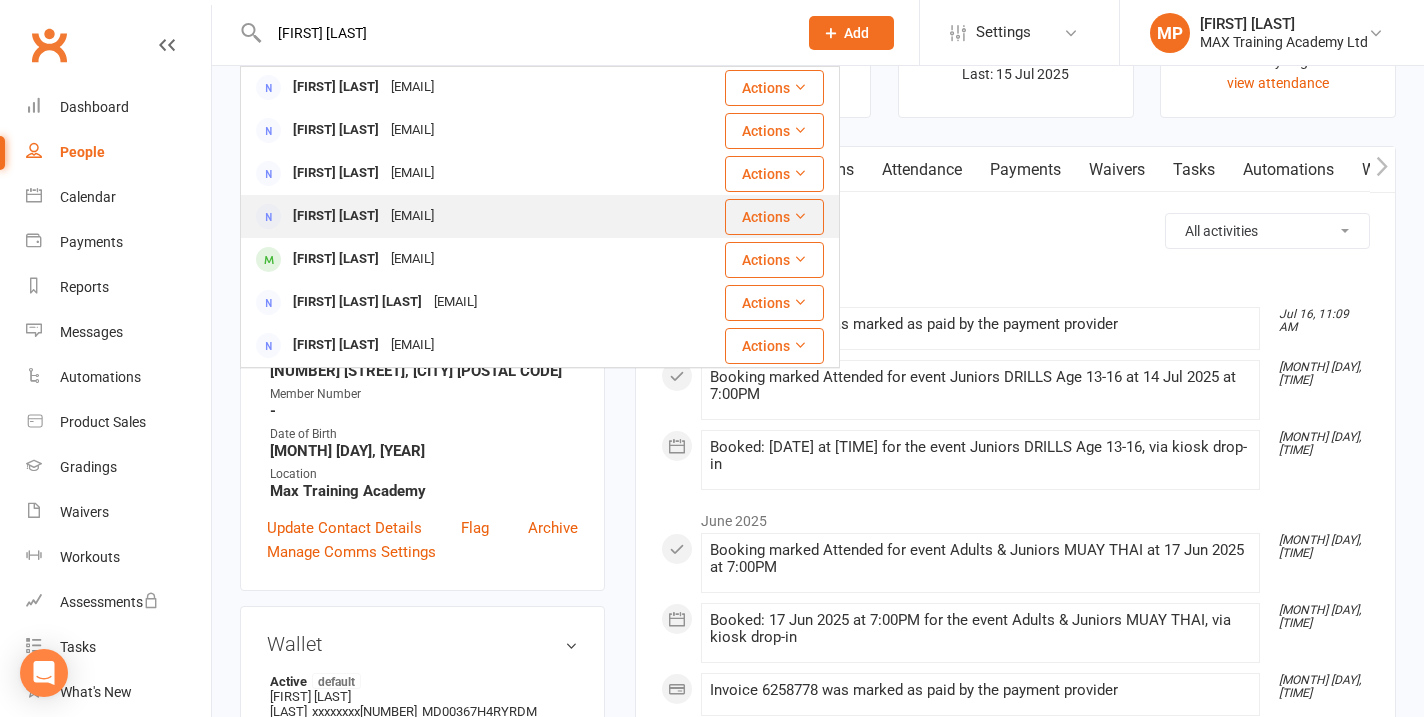 scroll, scrollTop: 126, scrollLeft: 0, axis: vertical 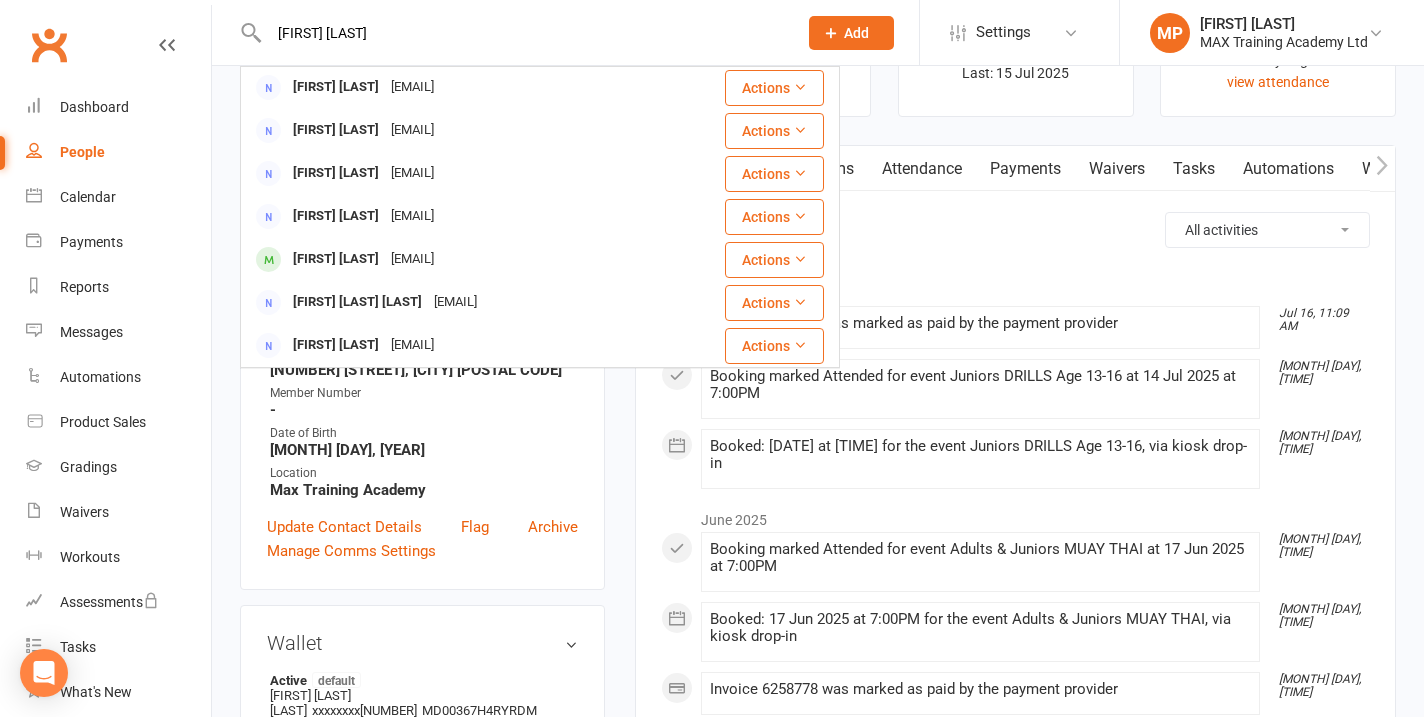 click on "[FIRST] [LAST]" at bounding box center [523, 33] 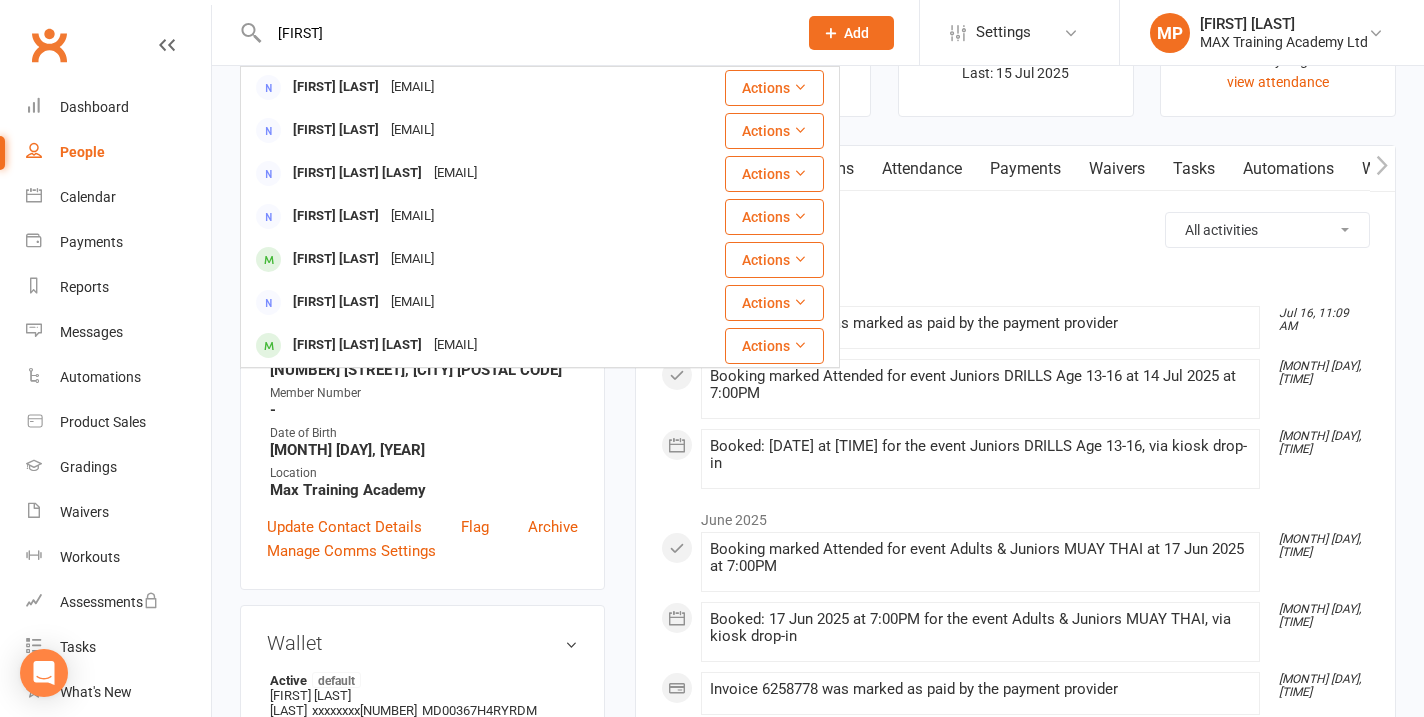 drag, startPoint x: 342, startPoint y: 34, endPoint x: 282, endPoint y: 34, distance: 60 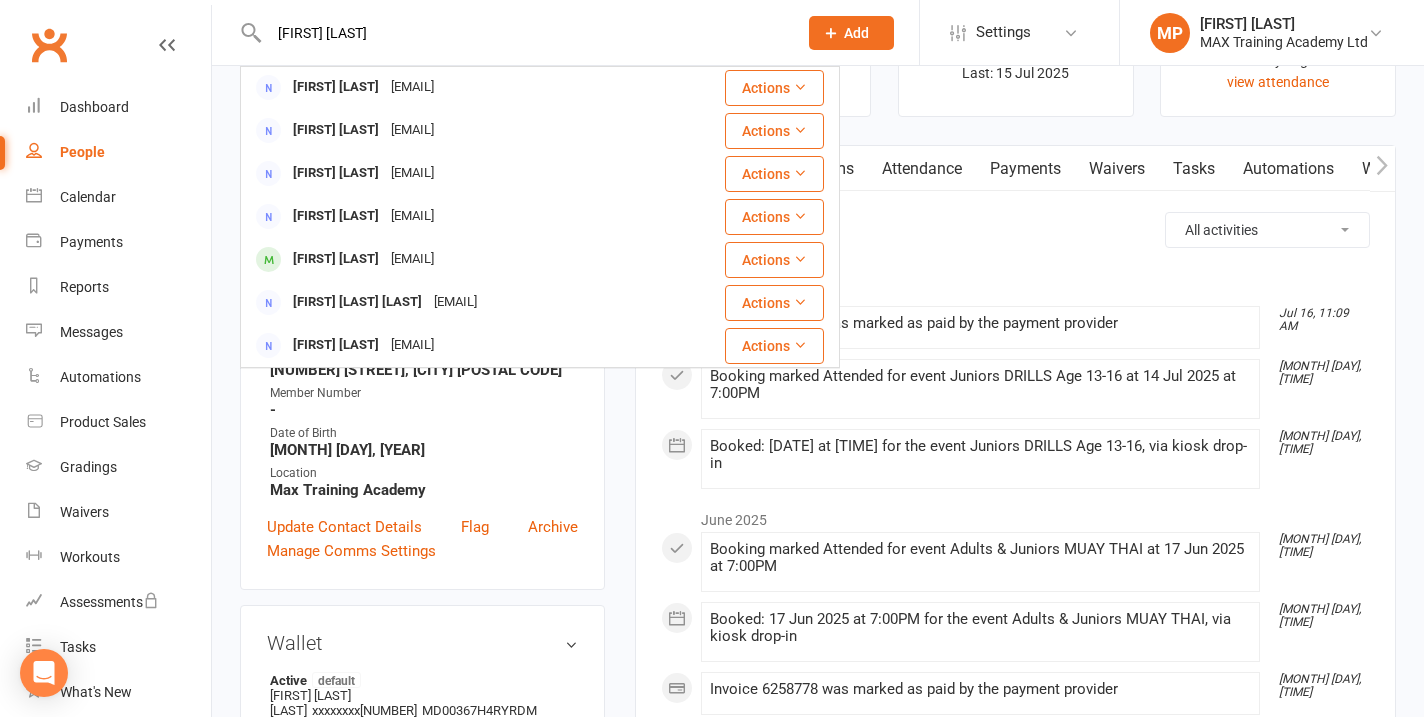 click on "[FIRST] [LAST]" at bounding box center (523, 33) 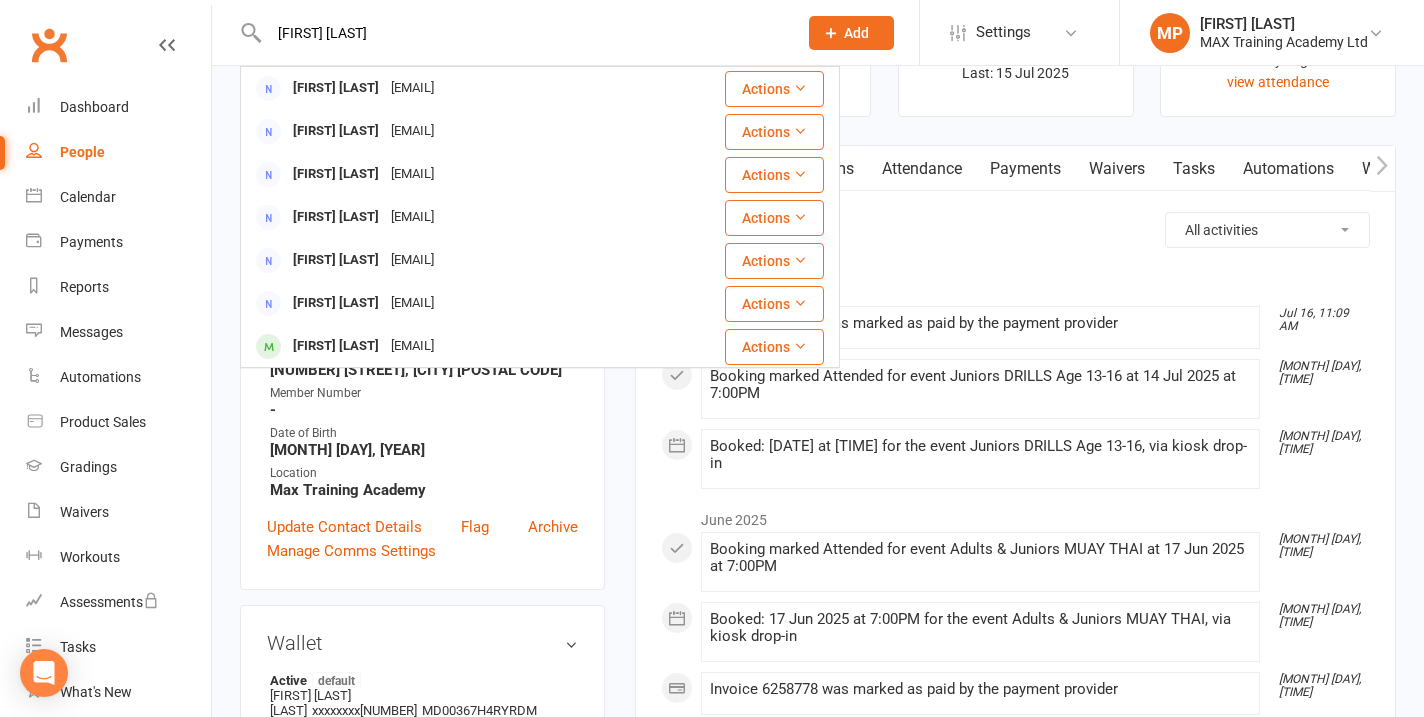 scroll, scrollTop: 0, scrollLeft: 0, axis: both 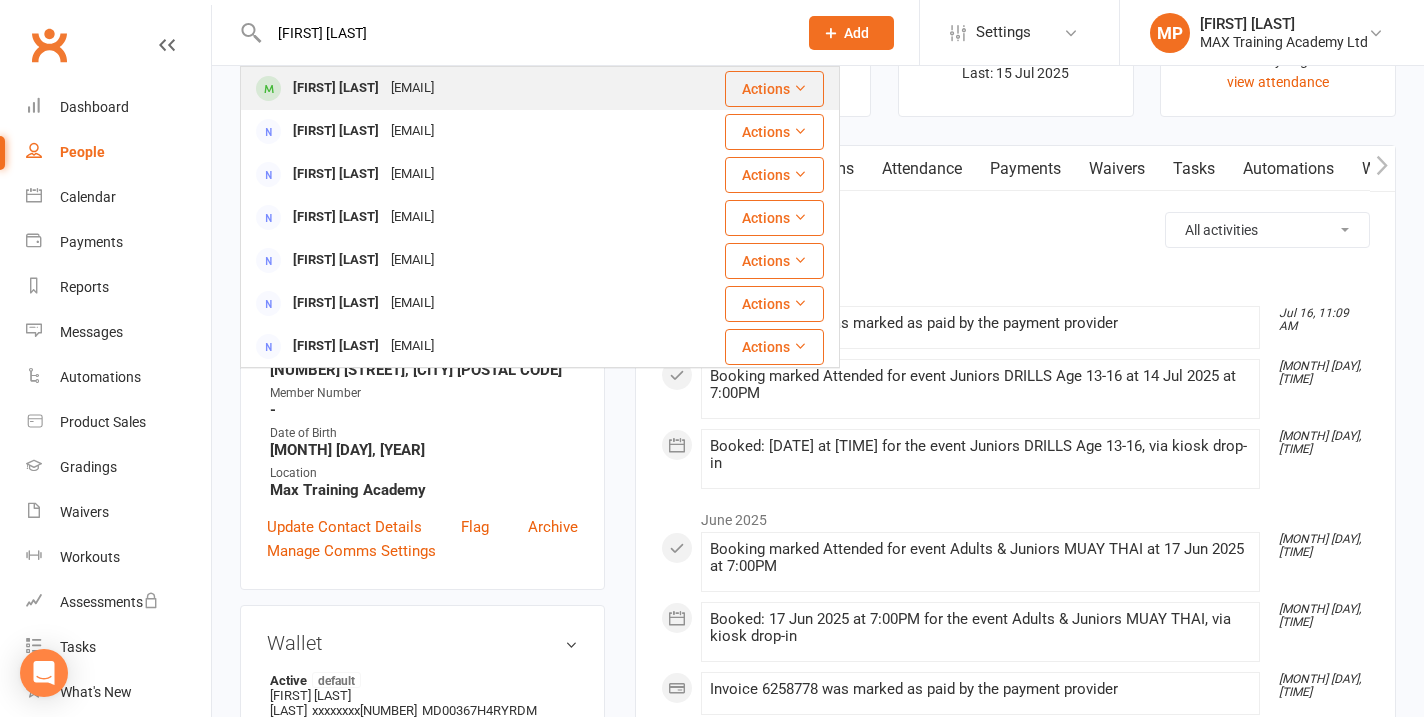type on "[FIRST] [LAST]" 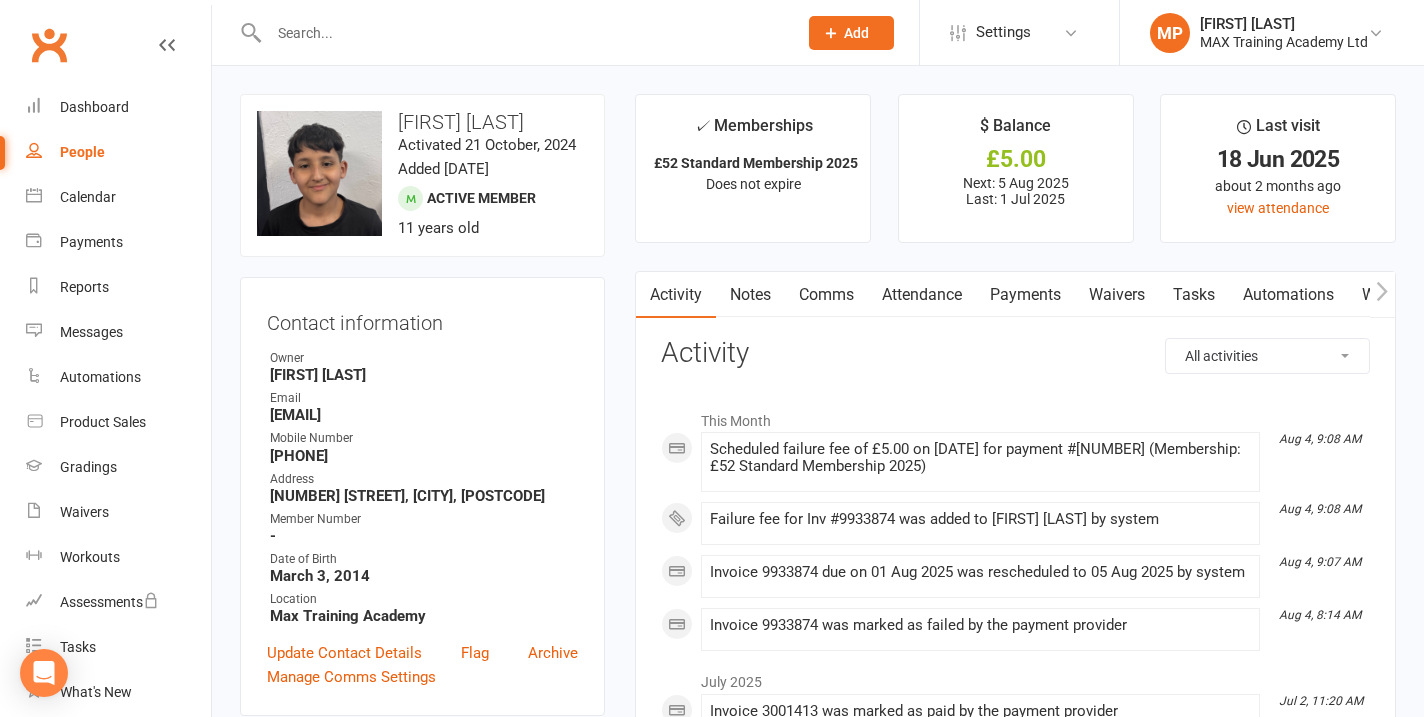 scroll, scrollTop: 0, scrollLeft: 0, axis: both 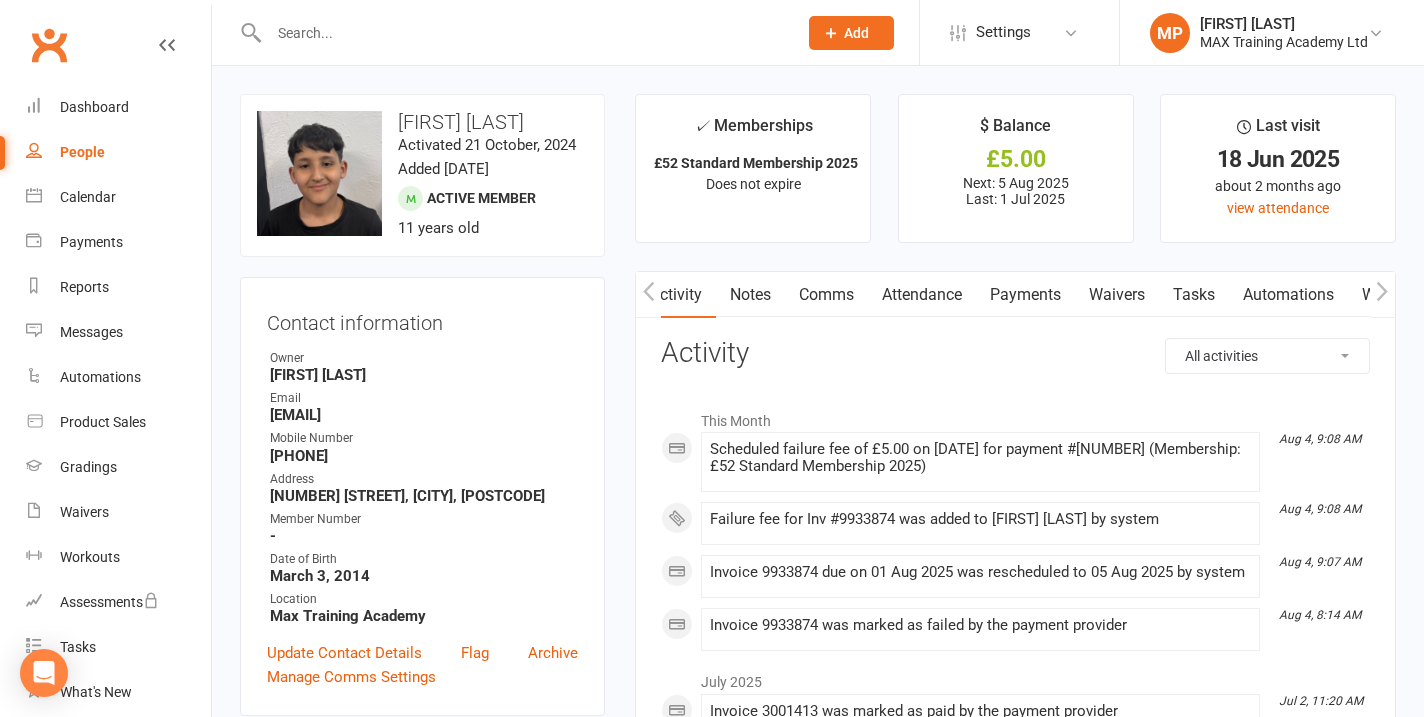 click on "Payments" at bounding box center (1025, 295) 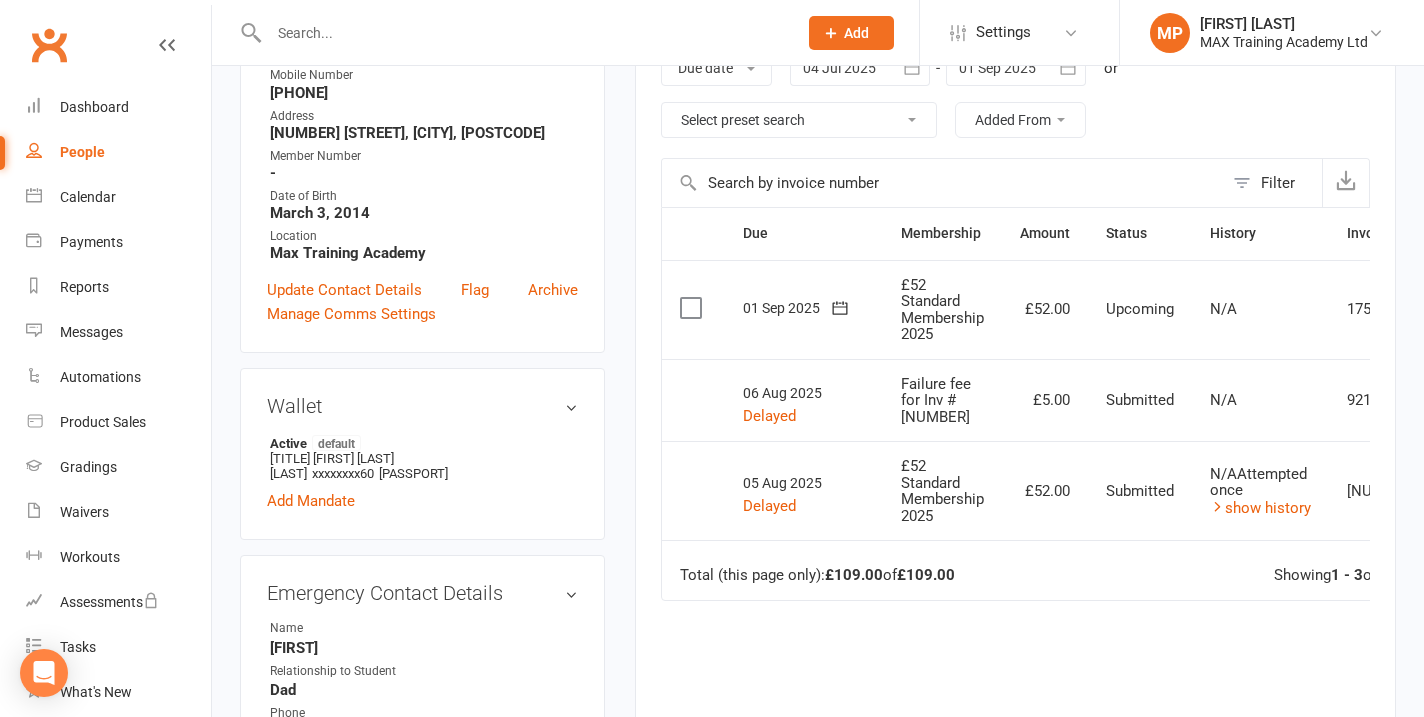 scroll, scrollTop: 278, scrollLeft: 0, axis: vertical 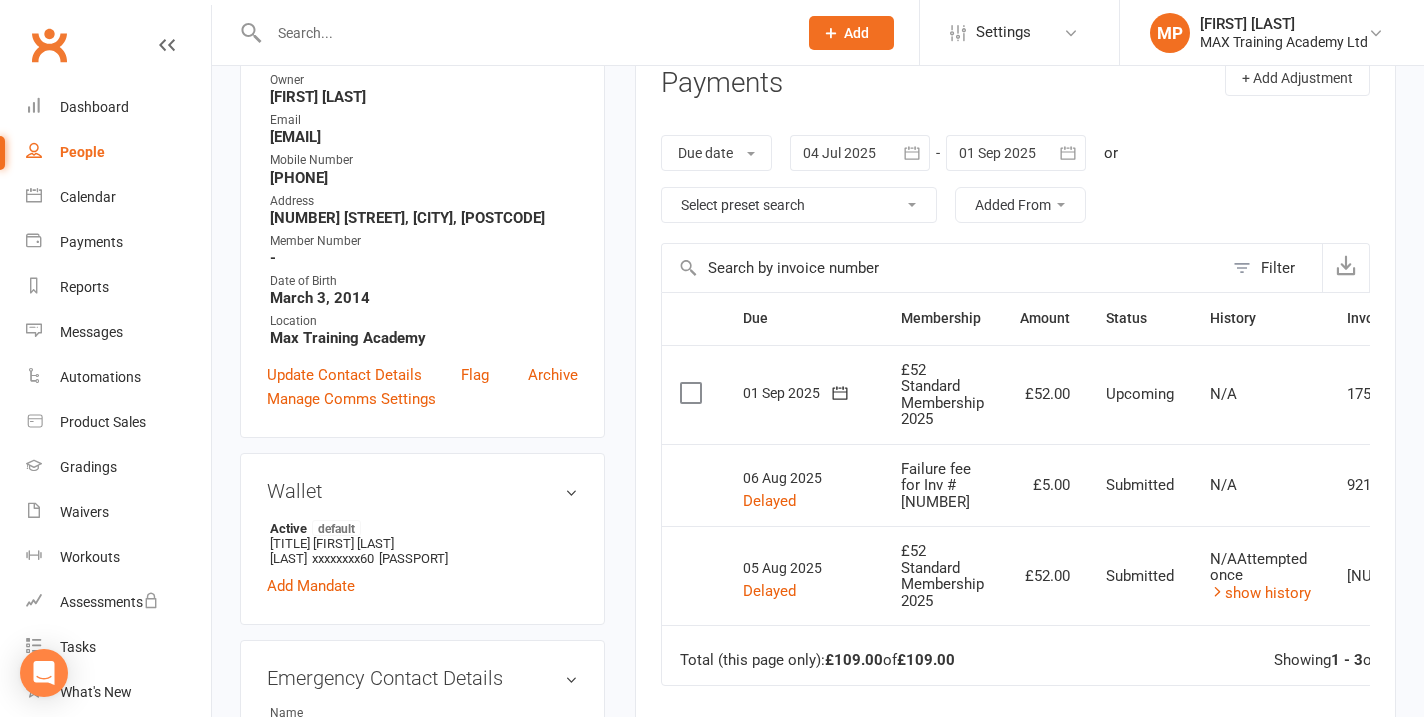 click at bounding box center (860, 153) 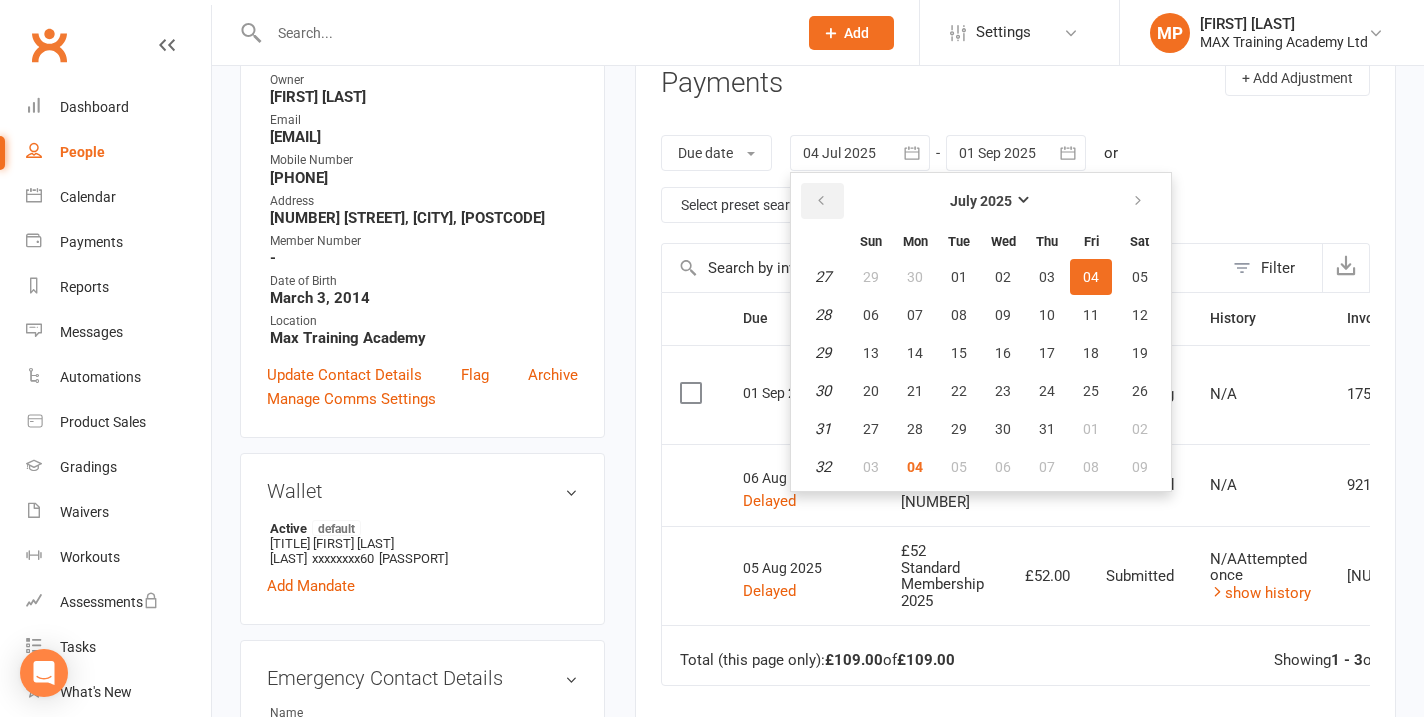 click at bounding box center (821, 201) 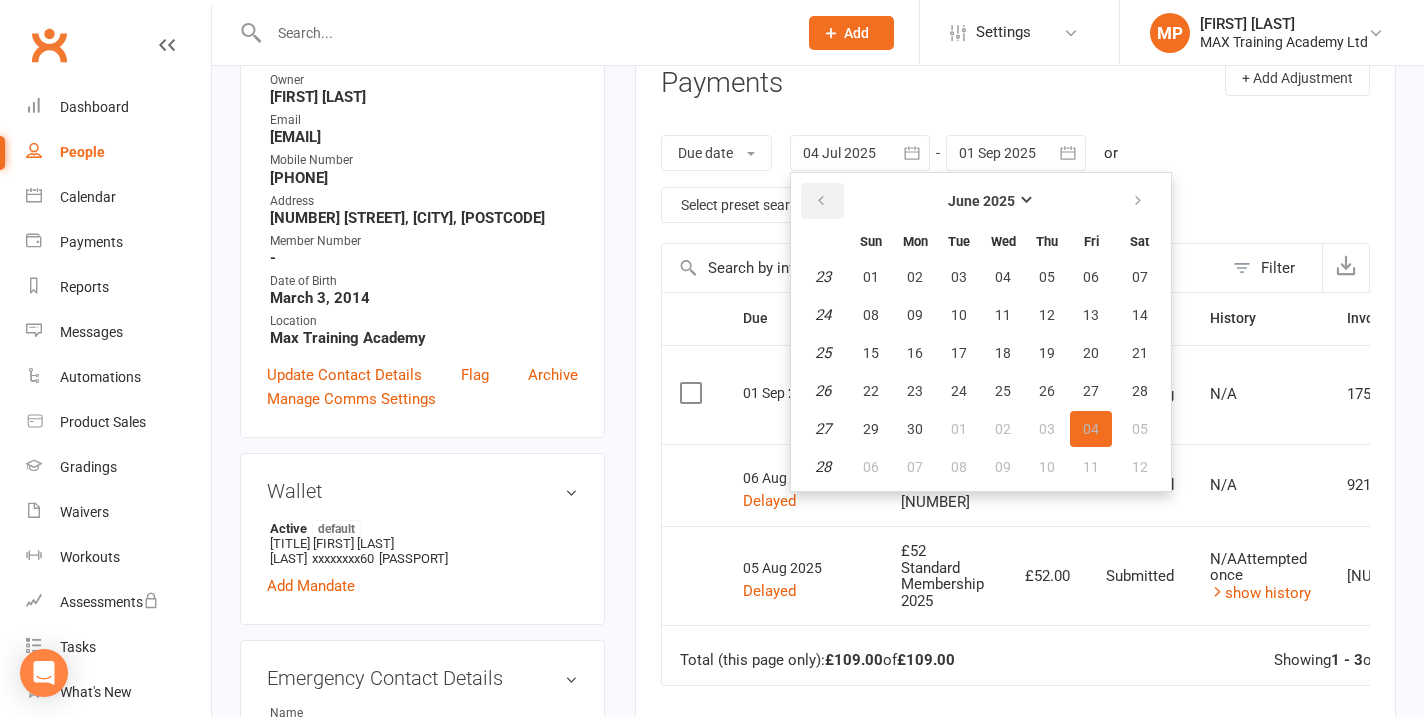 click at bounding box center (821, 201) 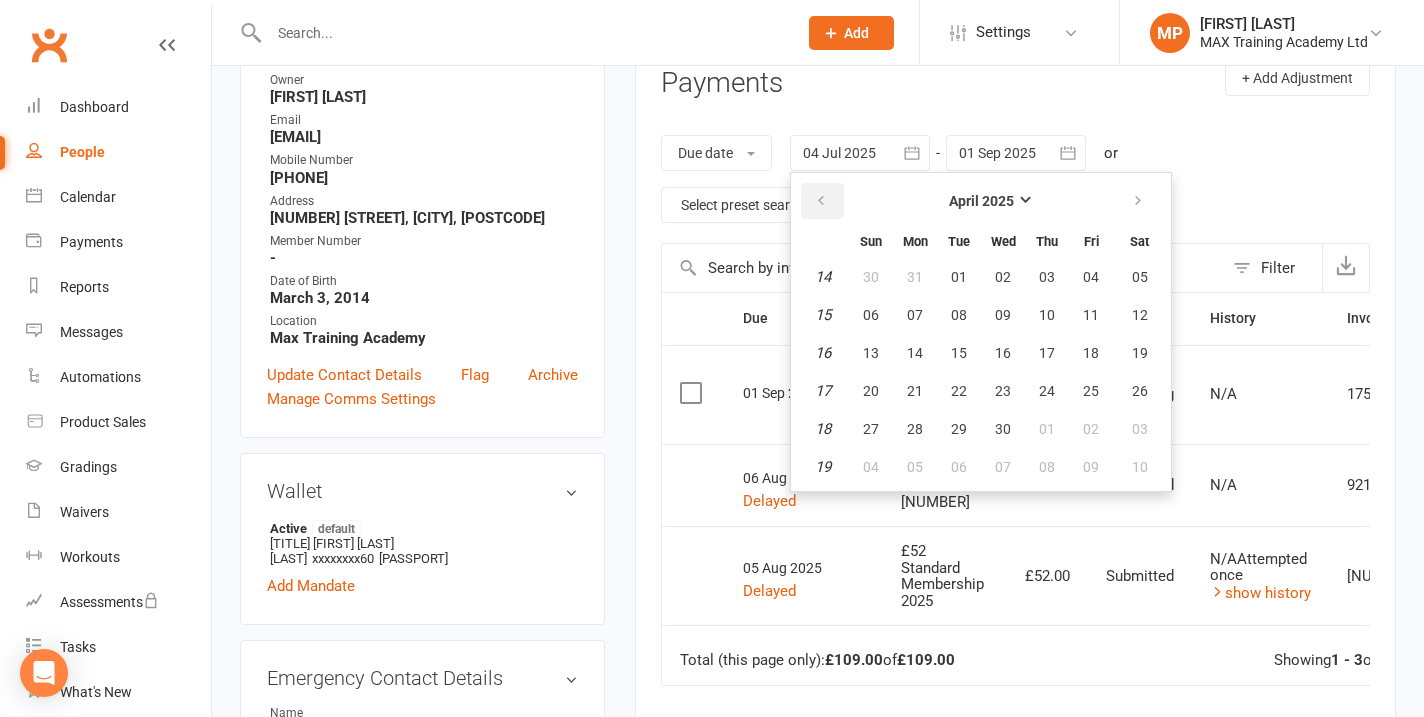 click at bounding box center (821, 201) 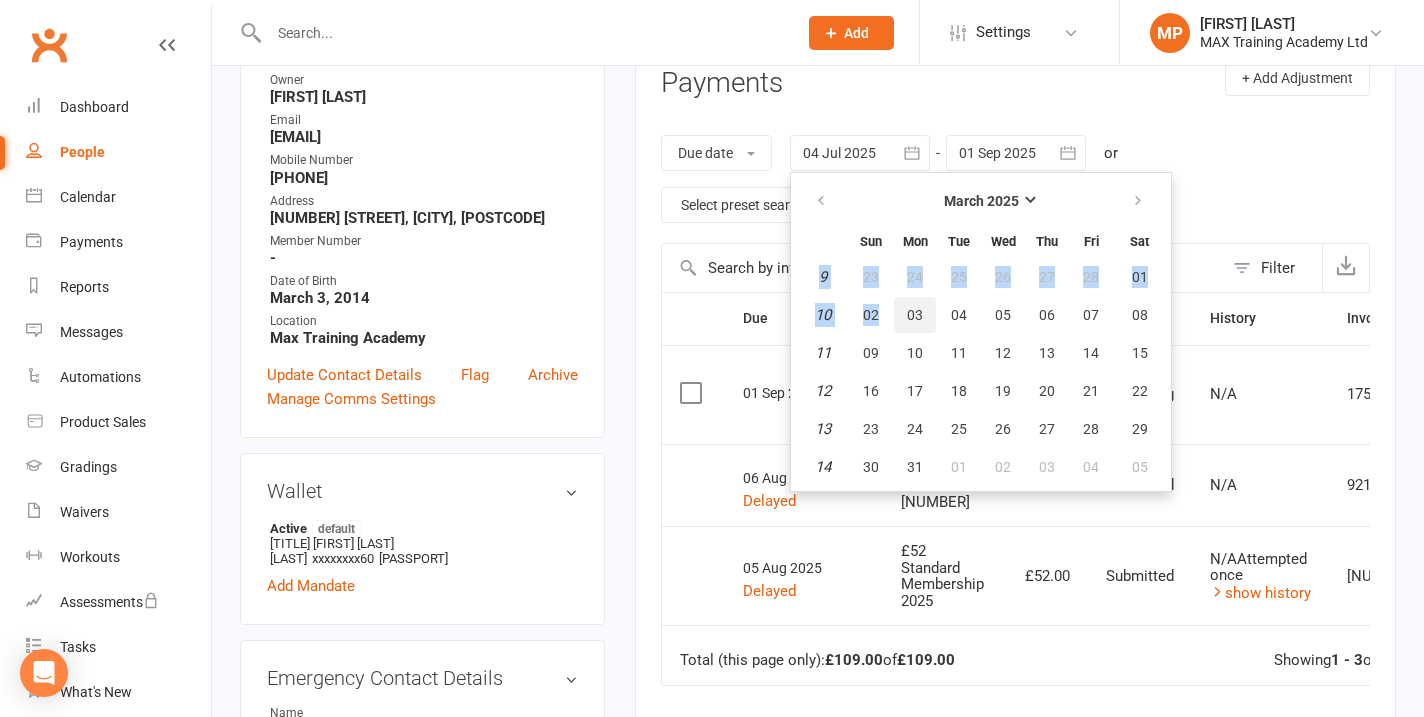 click on "March 2025
Sun Mon Tue Wed Thu Fri Sat
9
23
24
25
26
27
28
01
10
02
03
04
05
06
07
08
11
09
10
11
12
13
14
15
12
16
17
18
19
20
21
22
13
23
24
25
26
27
28
29
14
30
31" at bounding box center [981, 332] 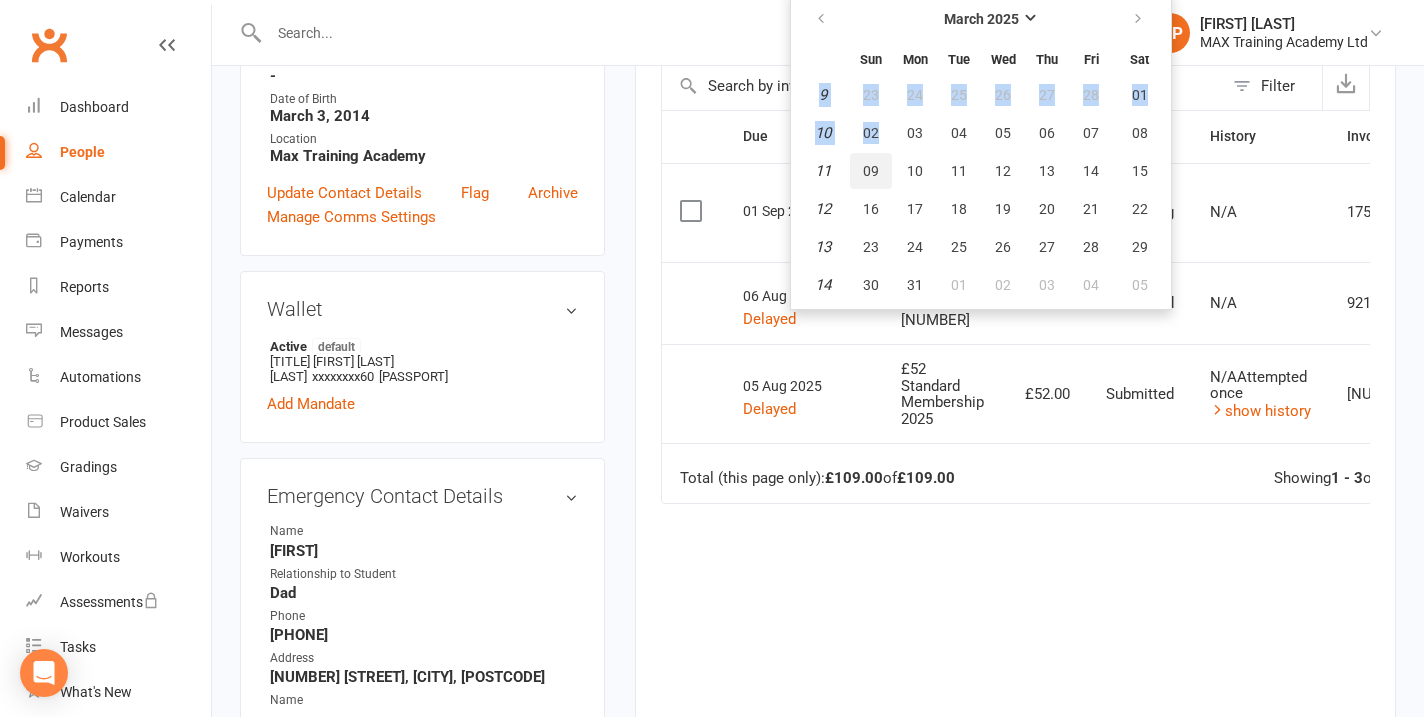 scroll, scrollTop: 469, scrollLeft: 0, axis: vertical 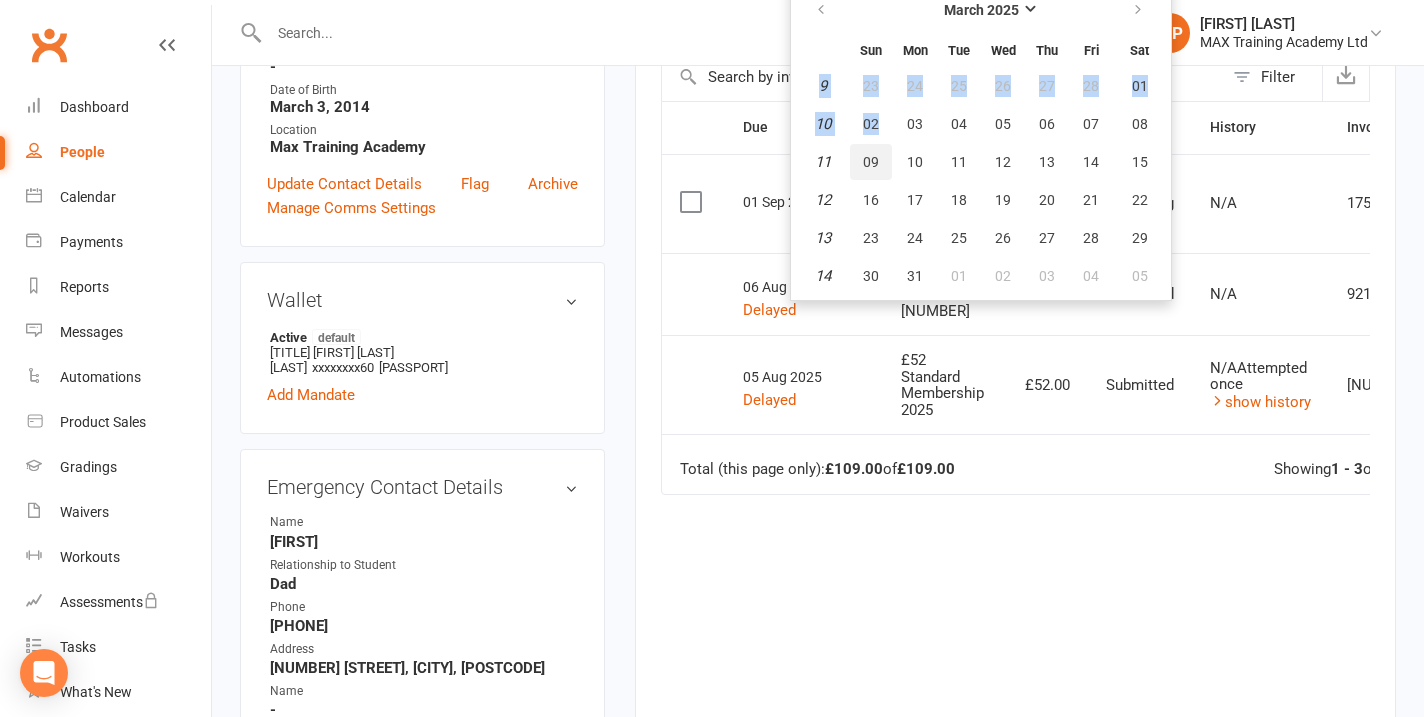 click on "09" at bounding box center (871, 162) 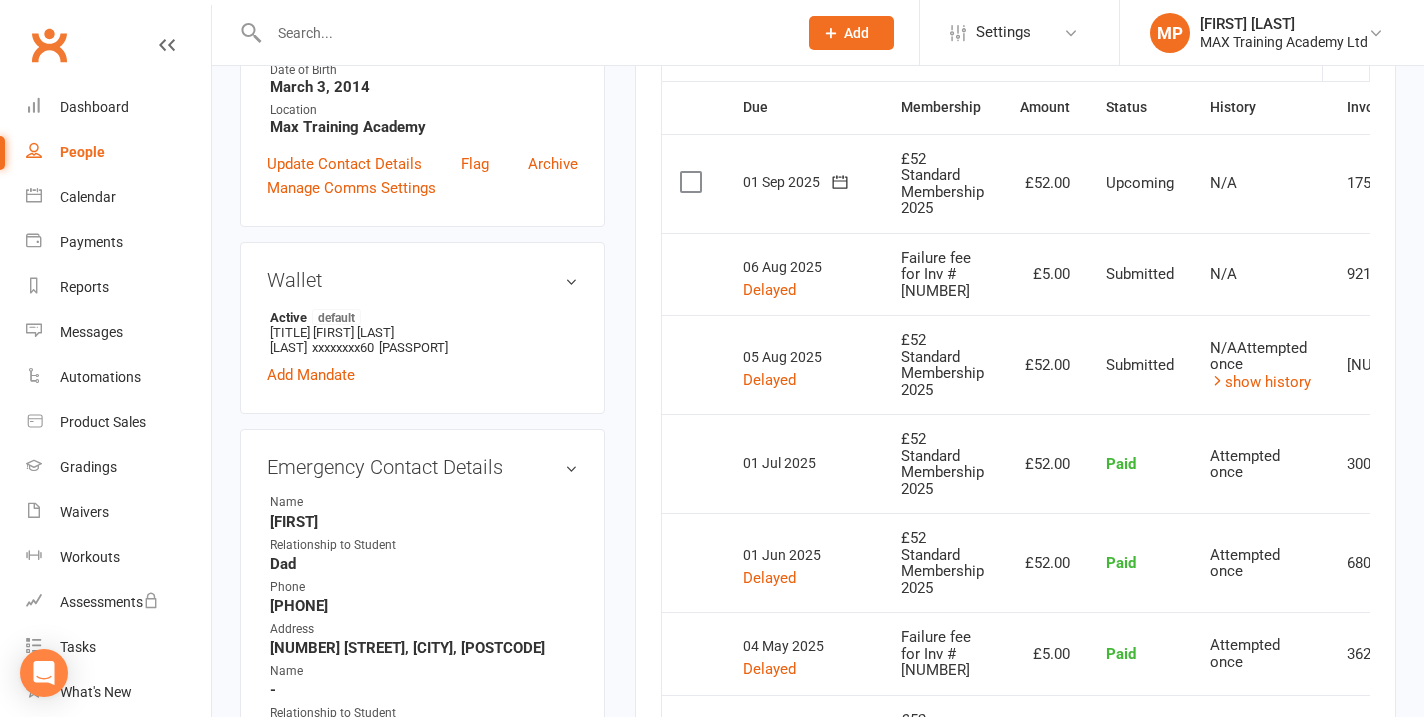 scroll, scrollTop: 469, scrollLeft: 0, axis: vertical 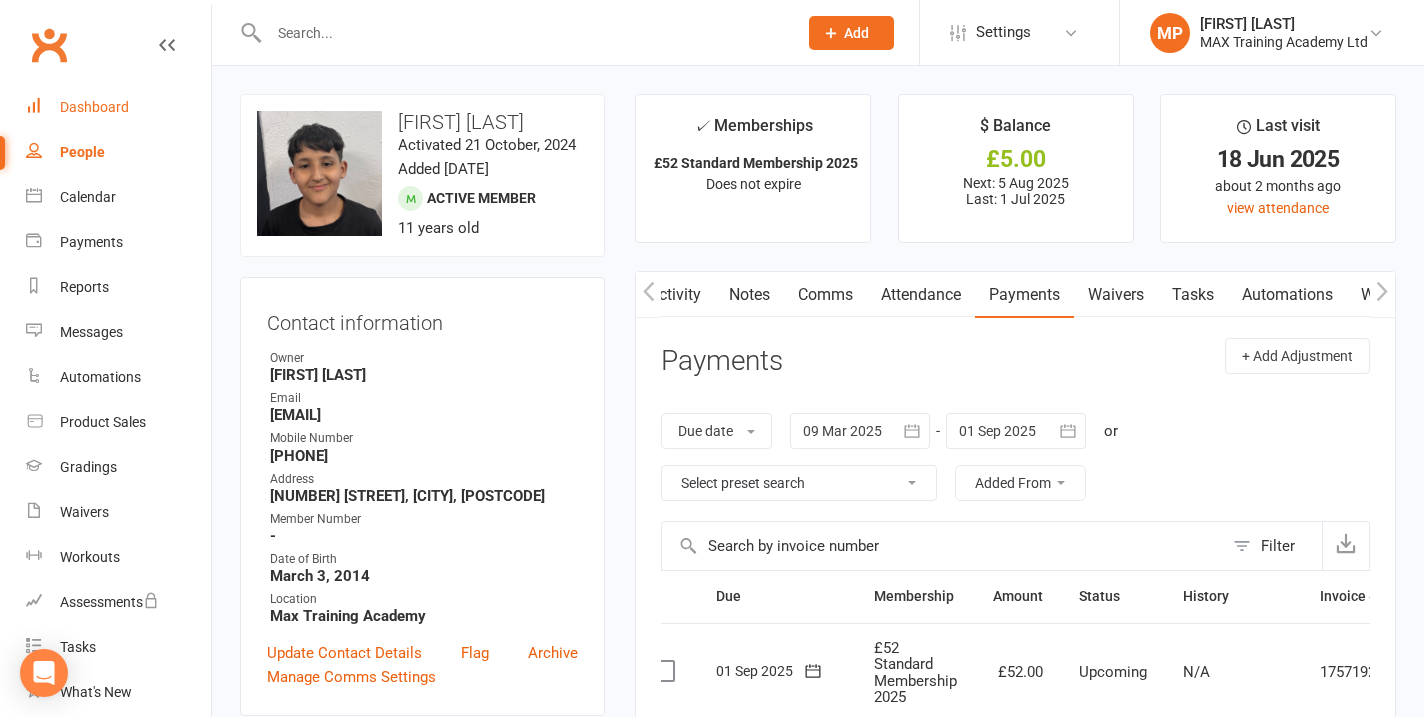 click on "Dashboard" at bounding box center (94, 107) 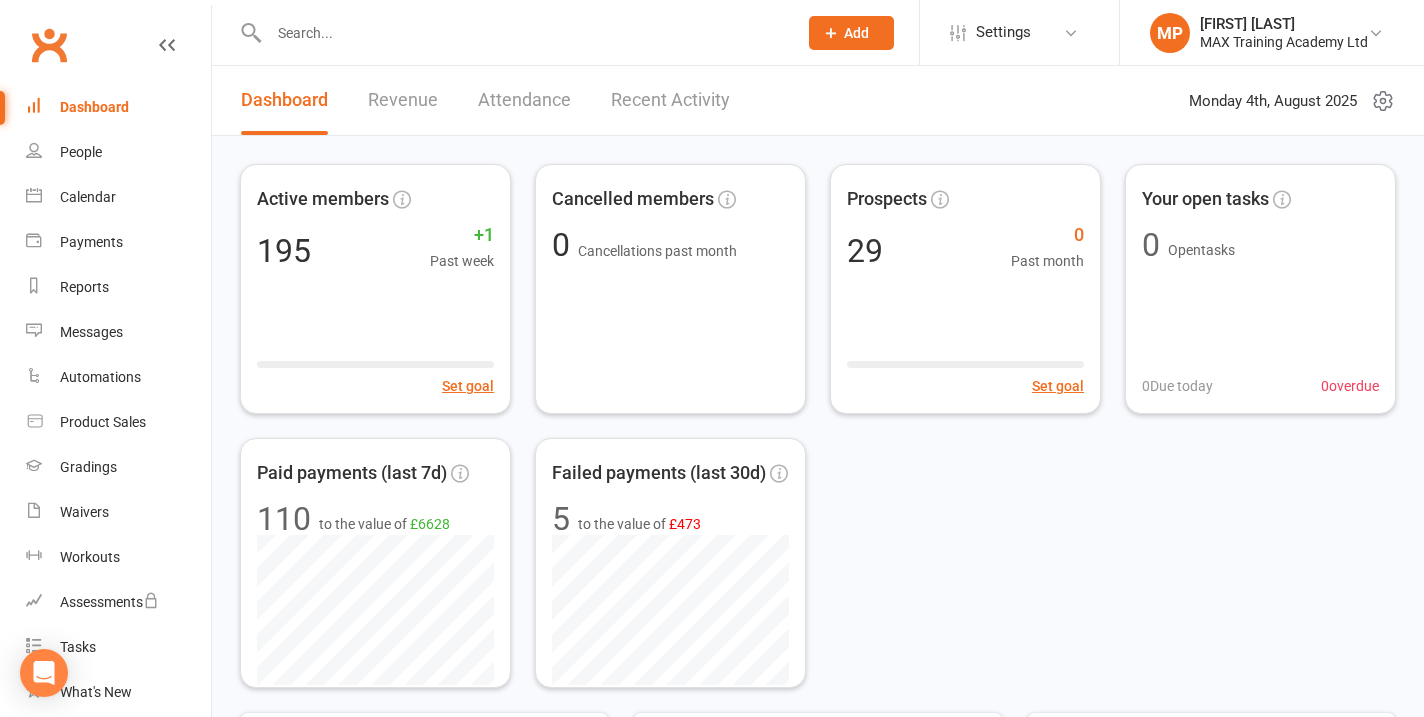 click at bounding box center [523, 33] 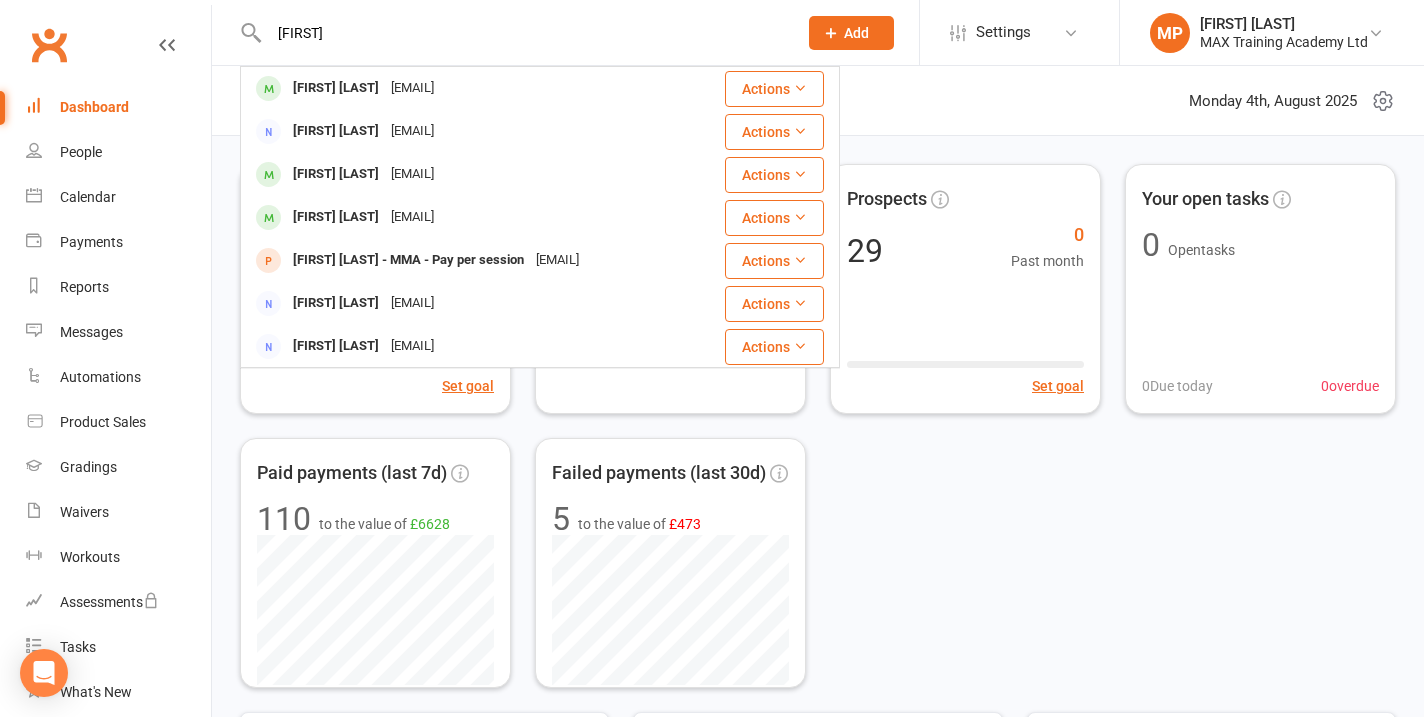 type on "[FIRST]" 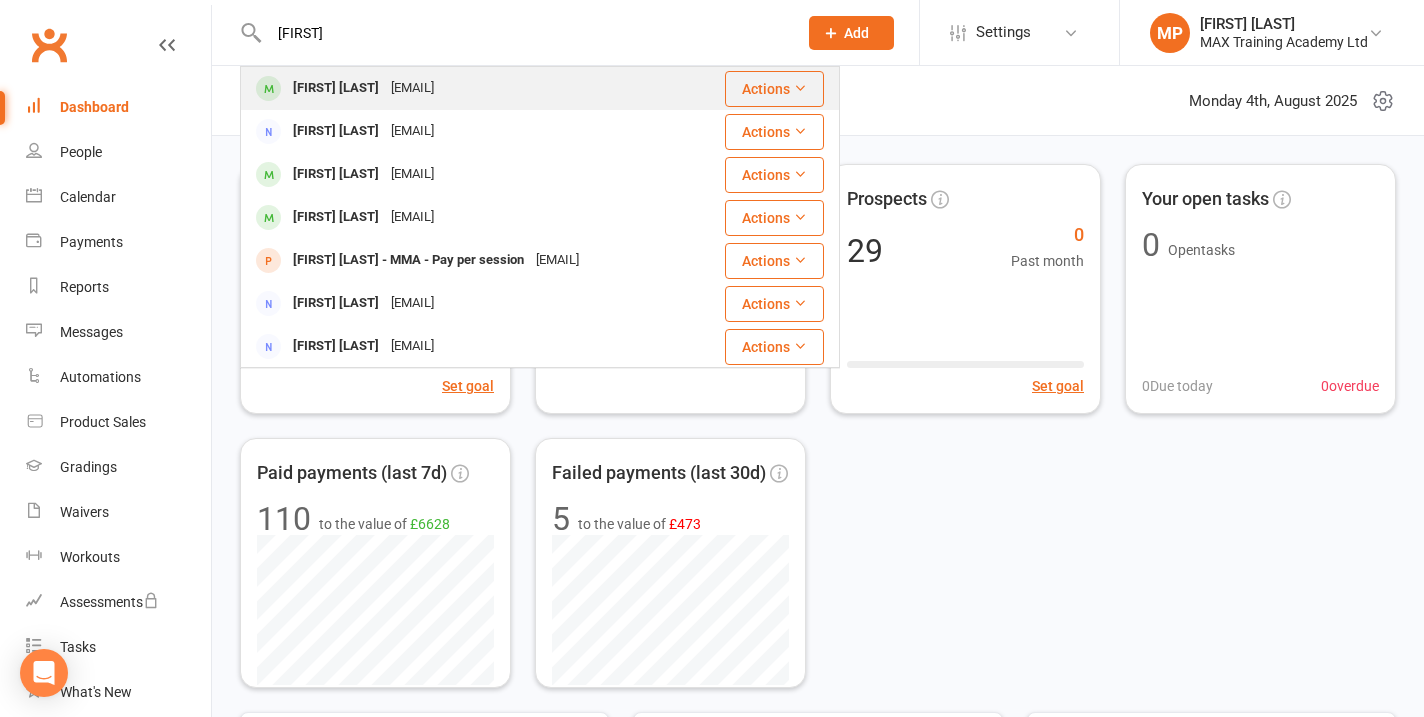 drag, startPoint x: 542, startPoint y: 35, endPoint x: 556, endPoint y: 87, distance: 53.851646 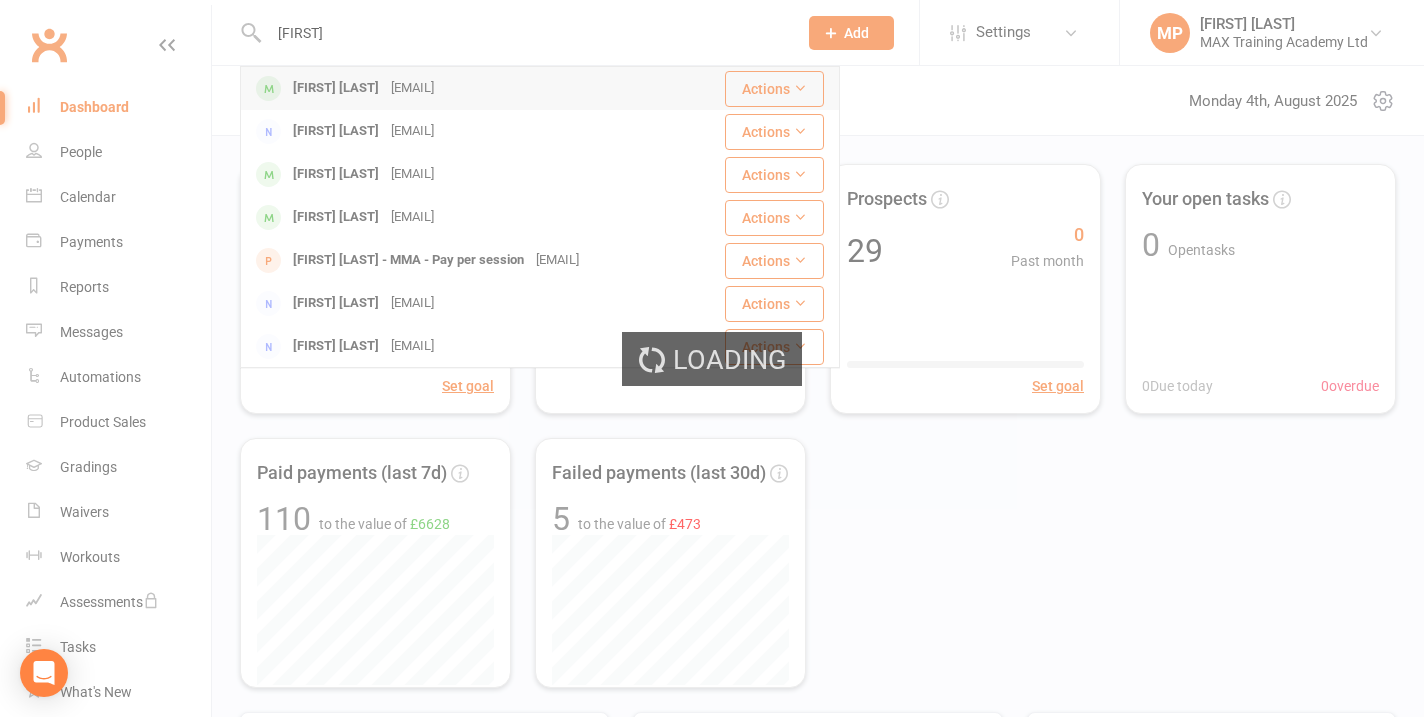 type 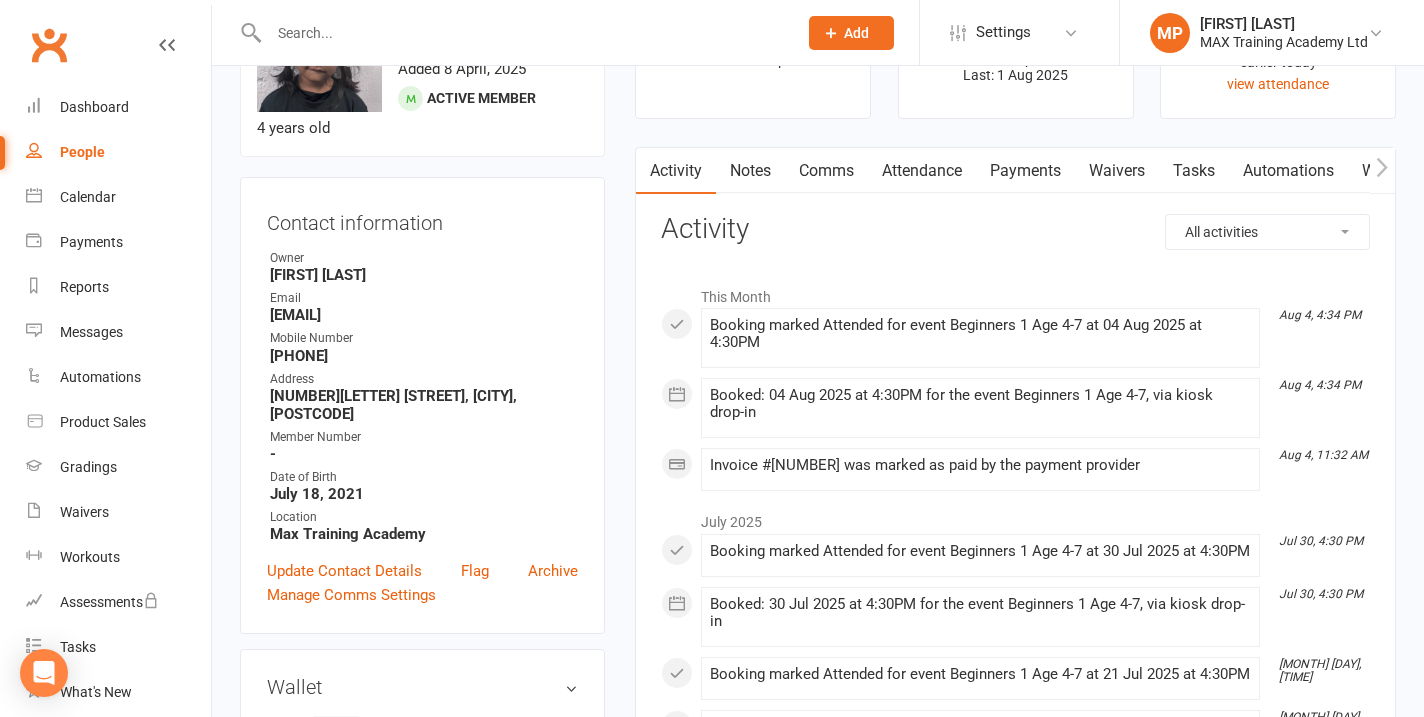 scroll, scrollTop: 113, scrollLeft: 0, axis: vertical 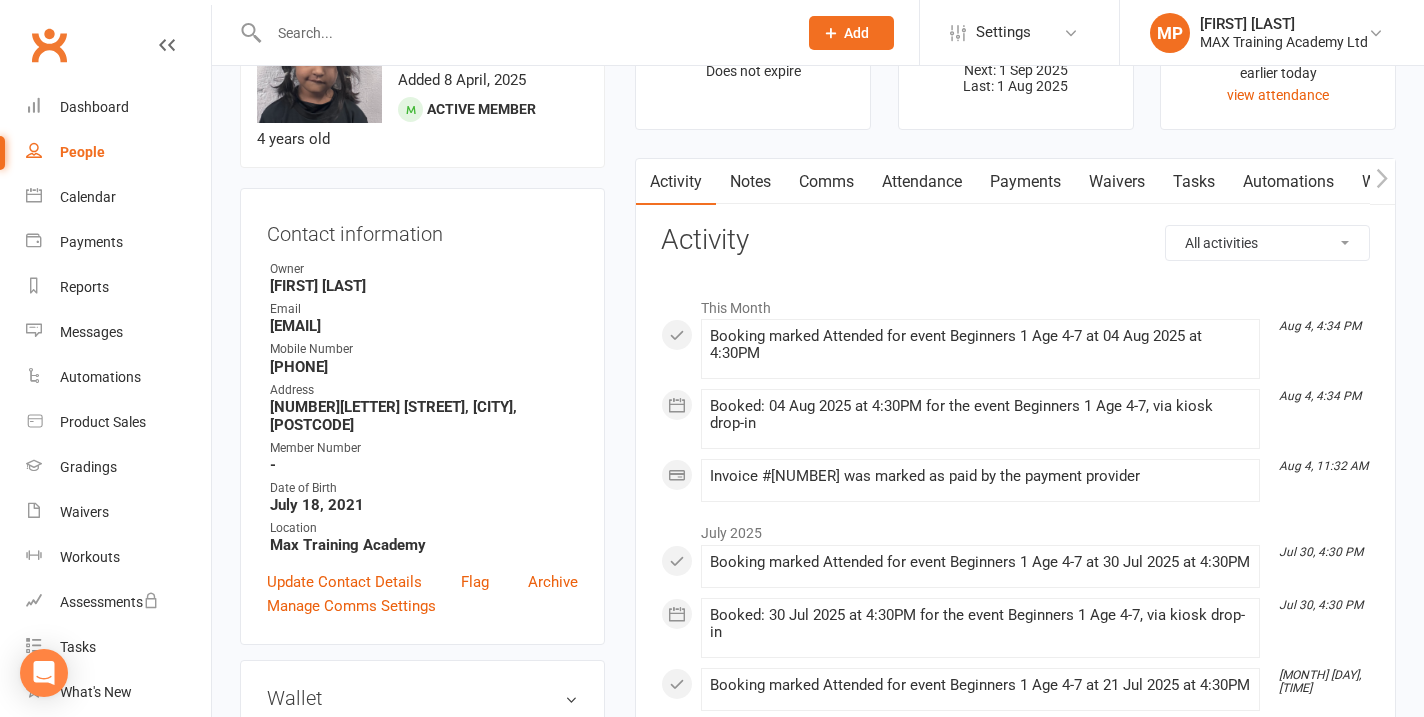 click on "Payments" at bounding box center [1025, 182] 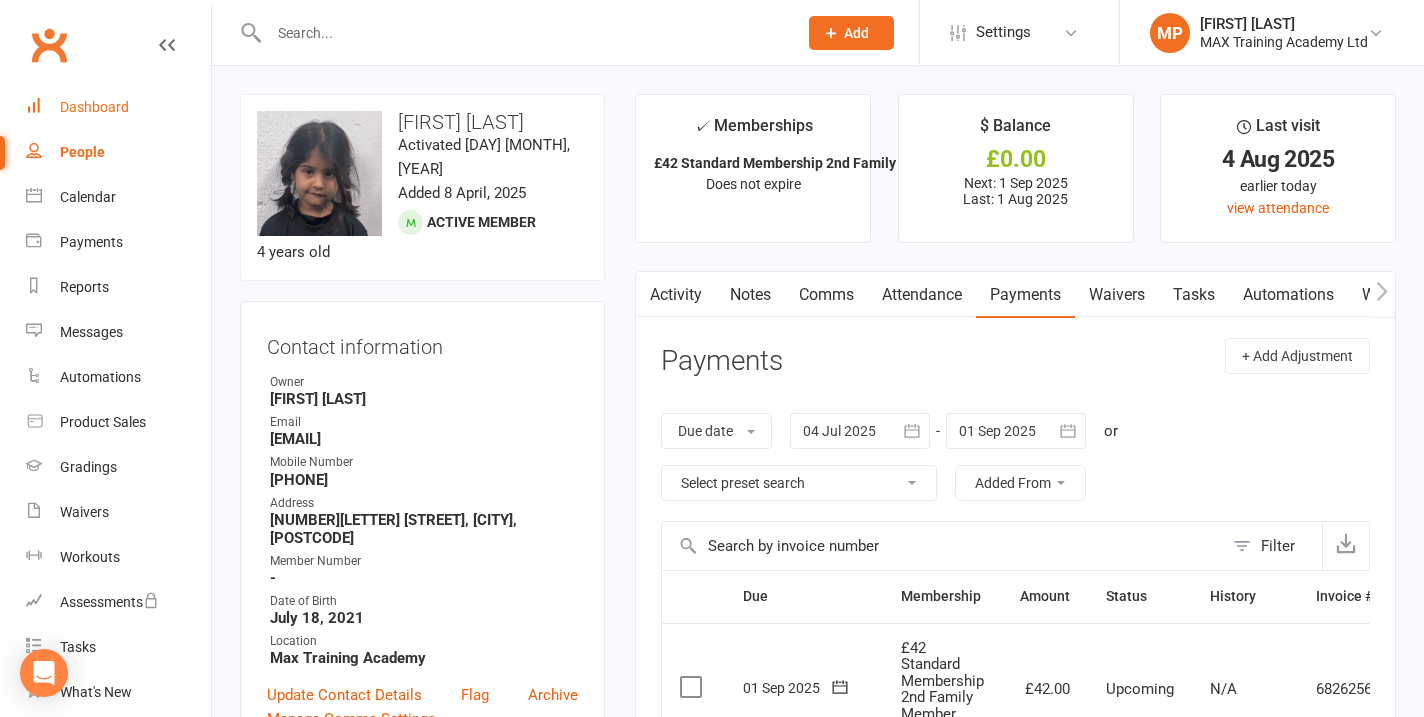 scroll, scrollTop: -1, scrollLeft: 0, axis: vertical 